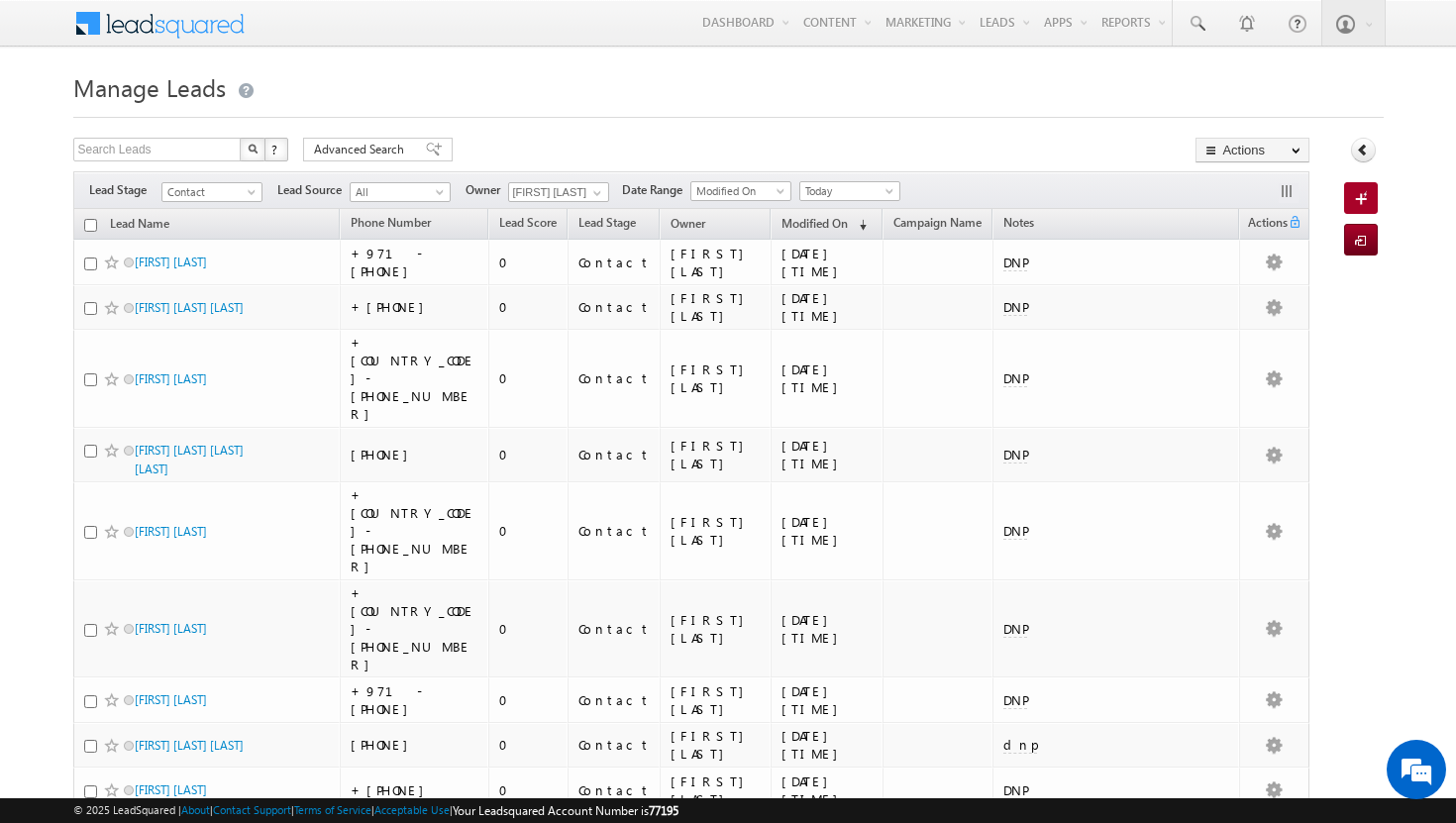 scroll, scrollTop: 0, scrollLeft: 0, axis: both 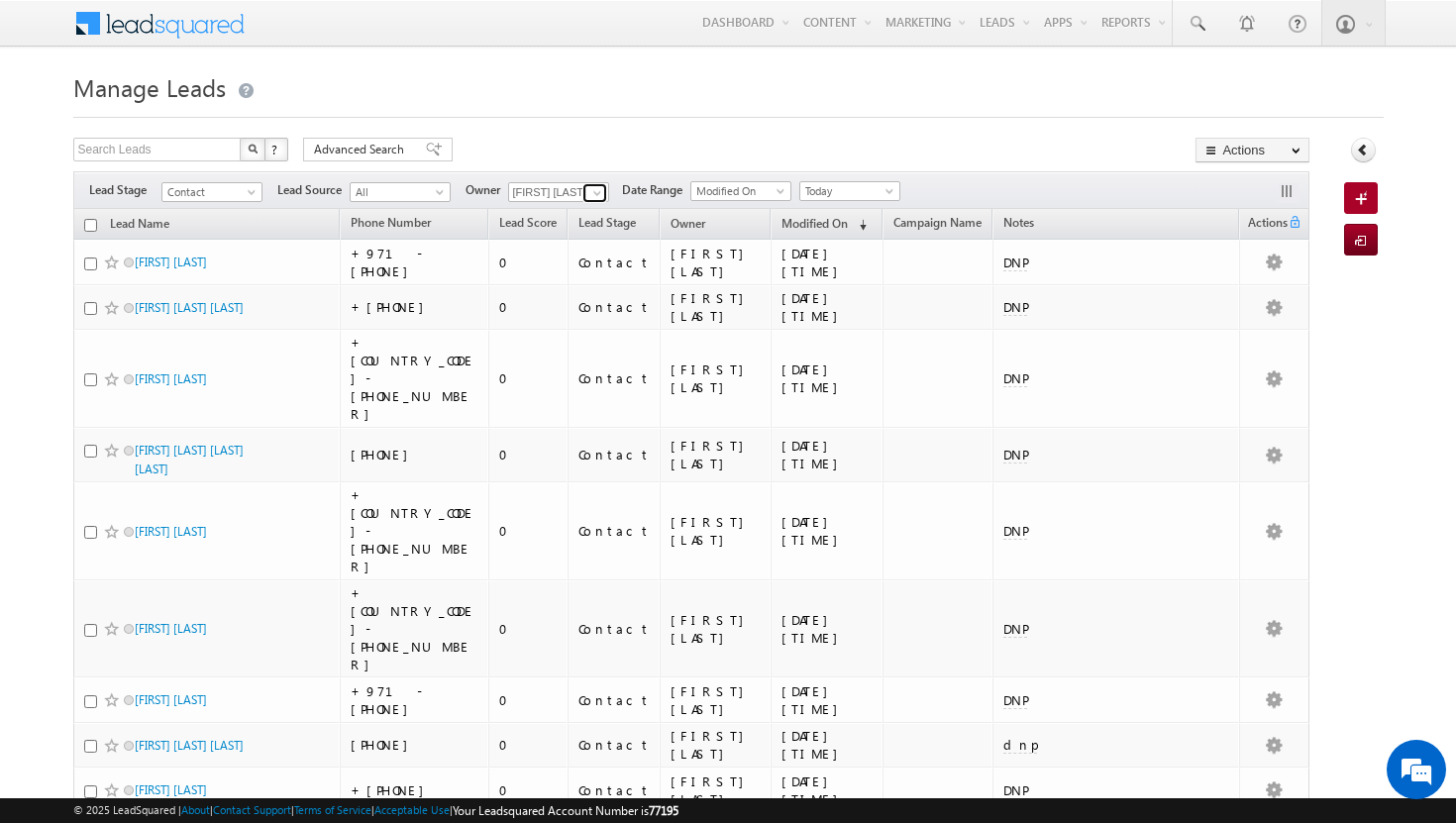 click at bounding box center (597, 193) 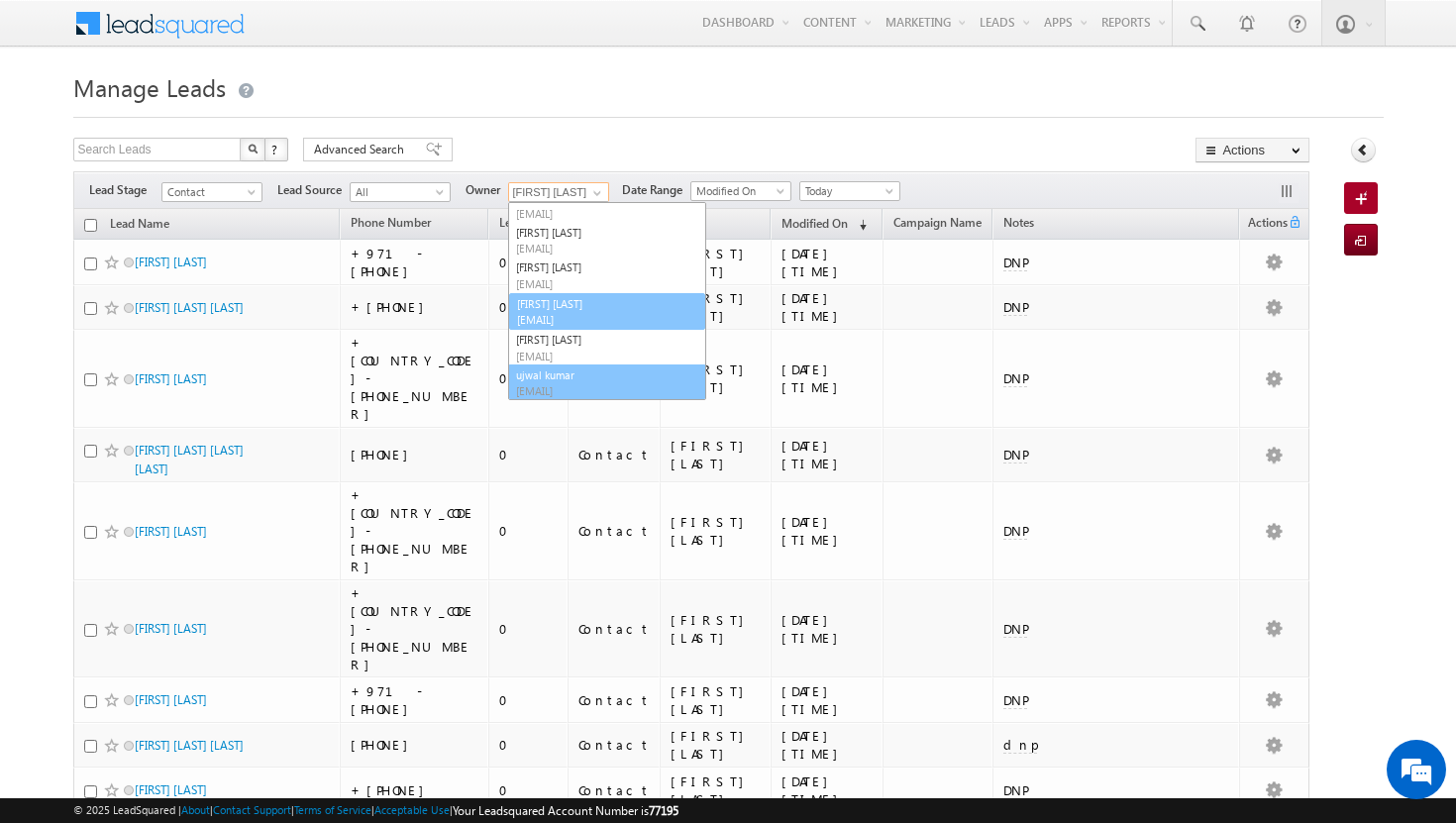 scroll, scrollTop: 90, scrollLeft: 0, axis: vertical 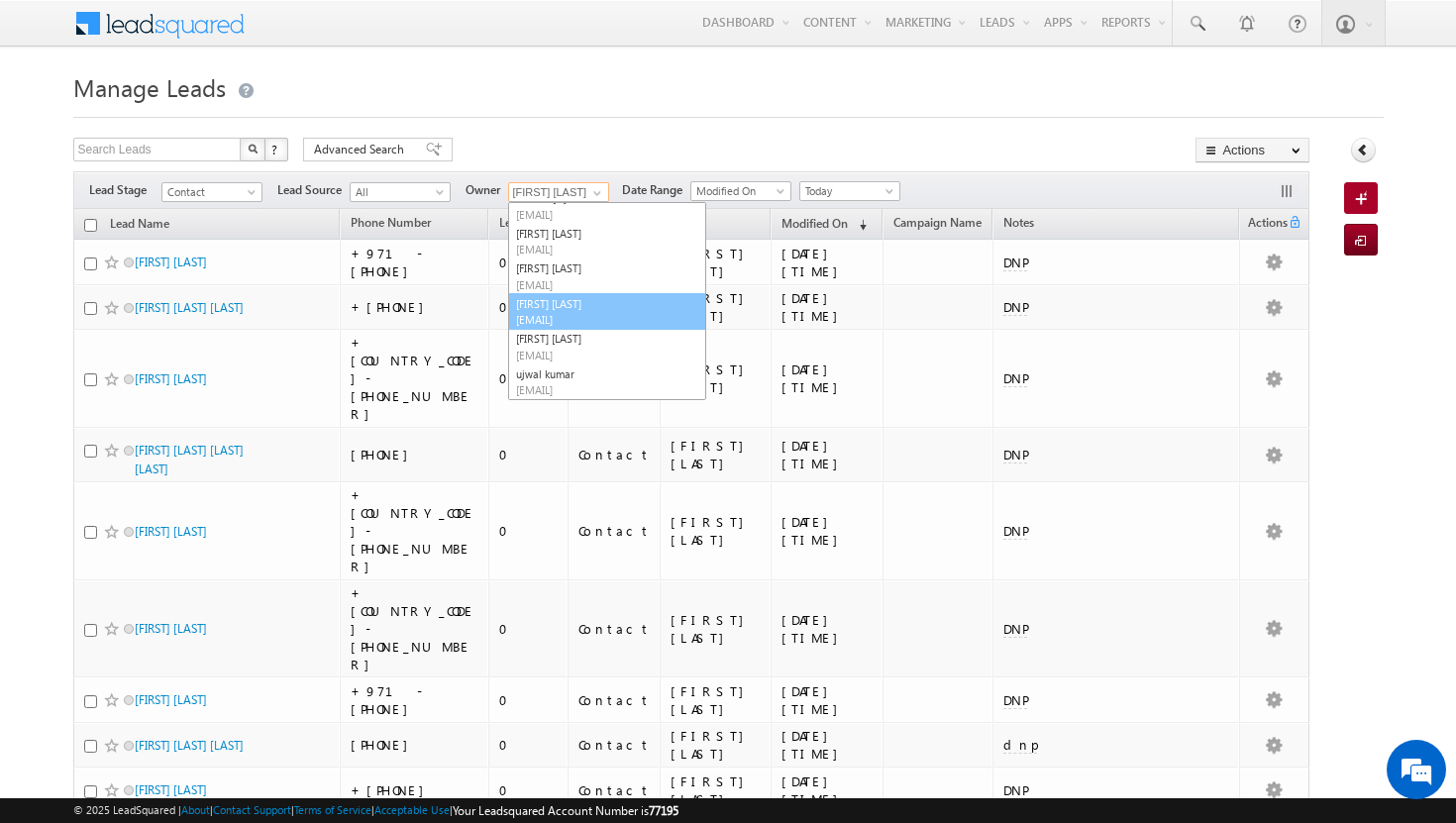 click on "[EMAIL]" at bounding box center (605, 319) 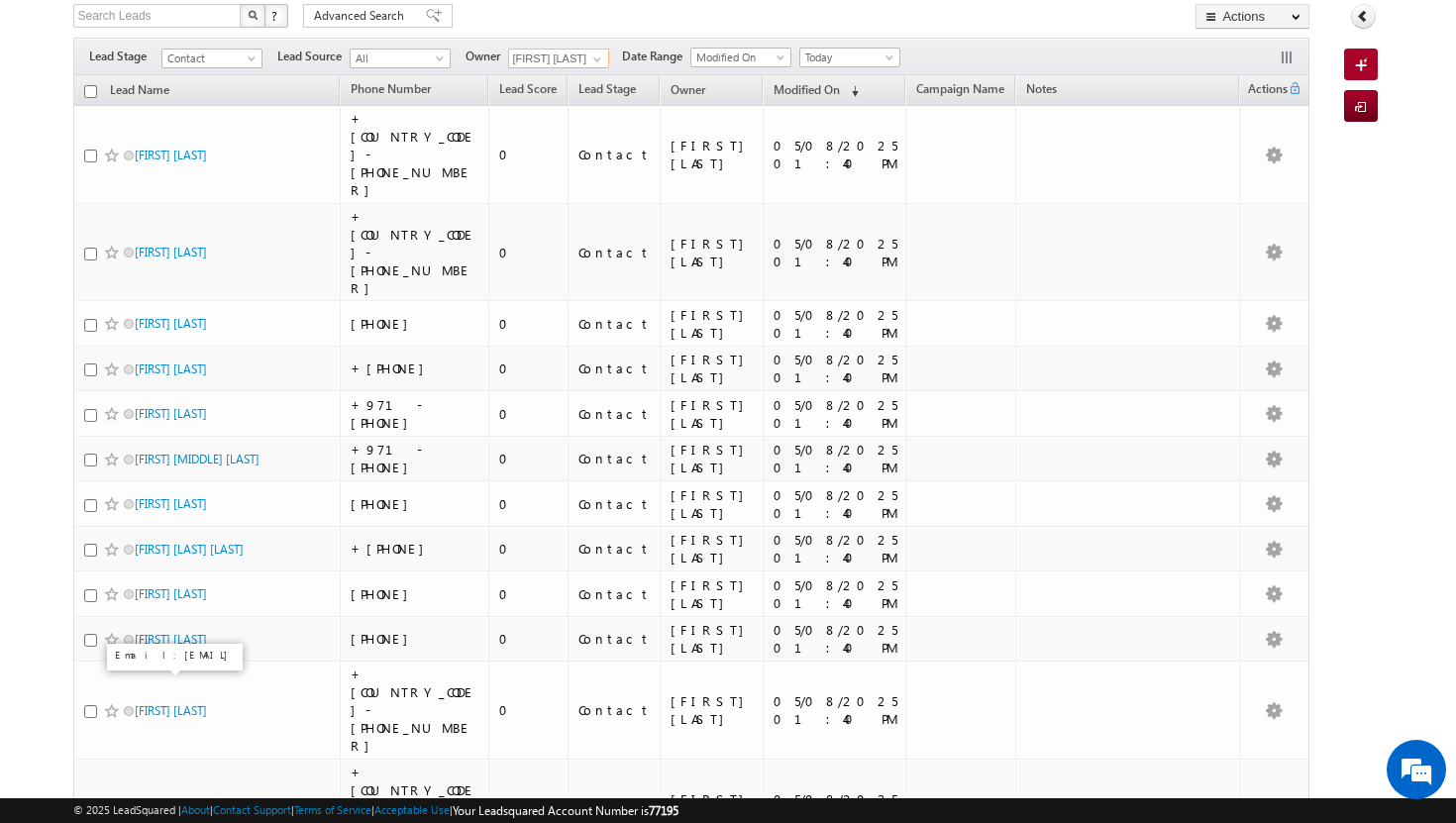 scroll, scrollTop: 0, scrollLeft: 0, axis: both 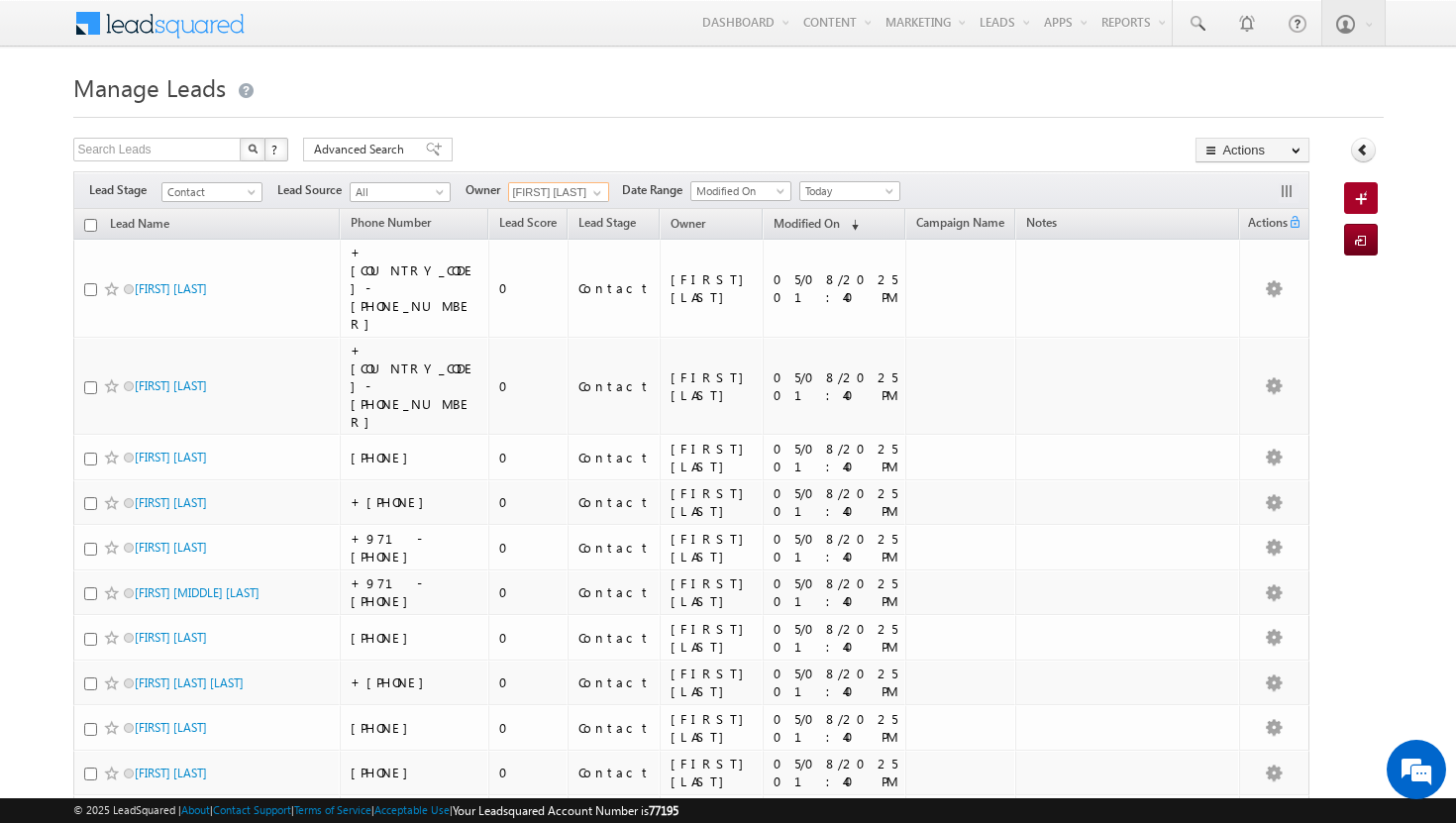 click at bounding box center (90, 225) 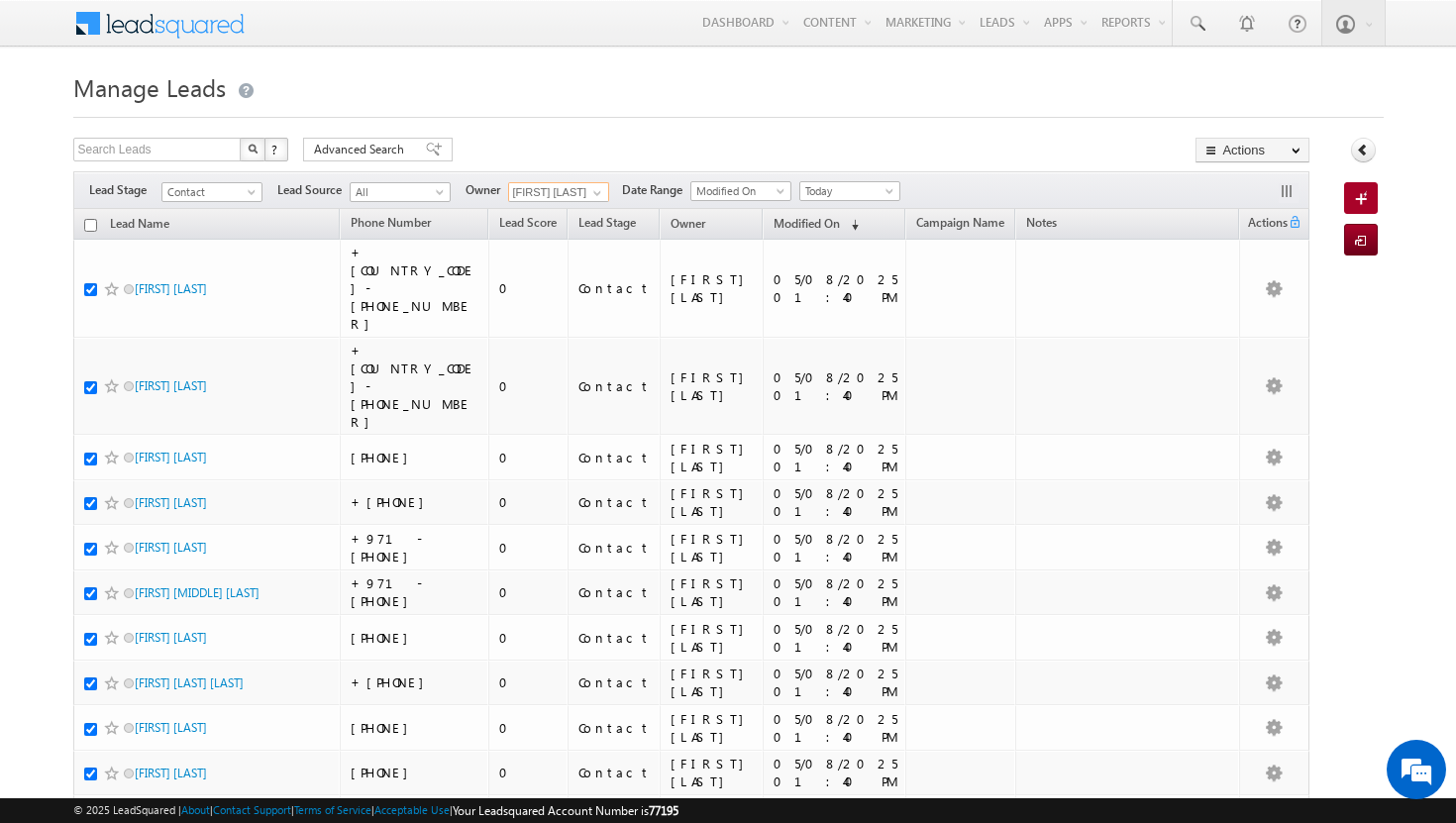 checkbox on "true" 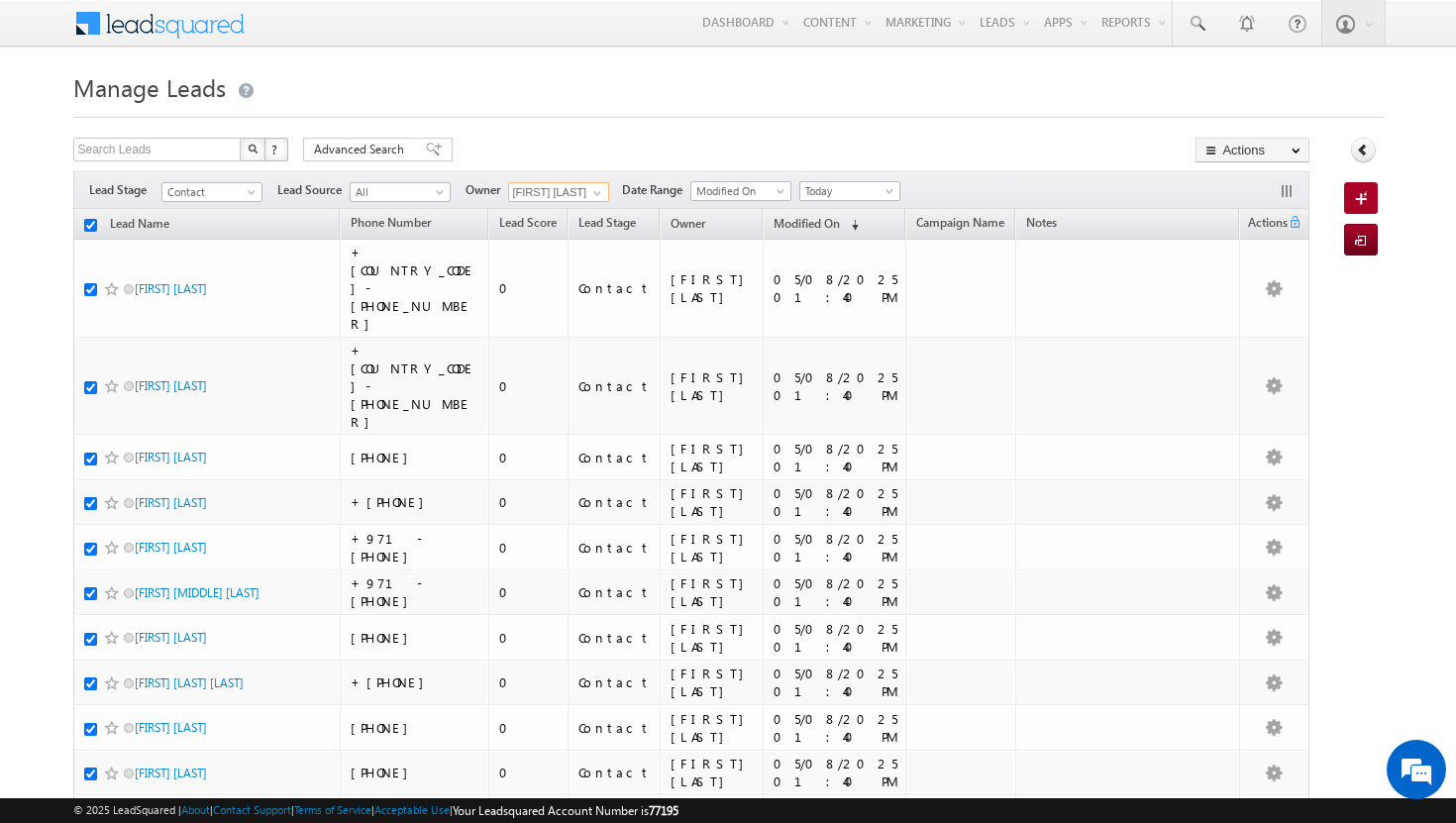 checkbox on "true" 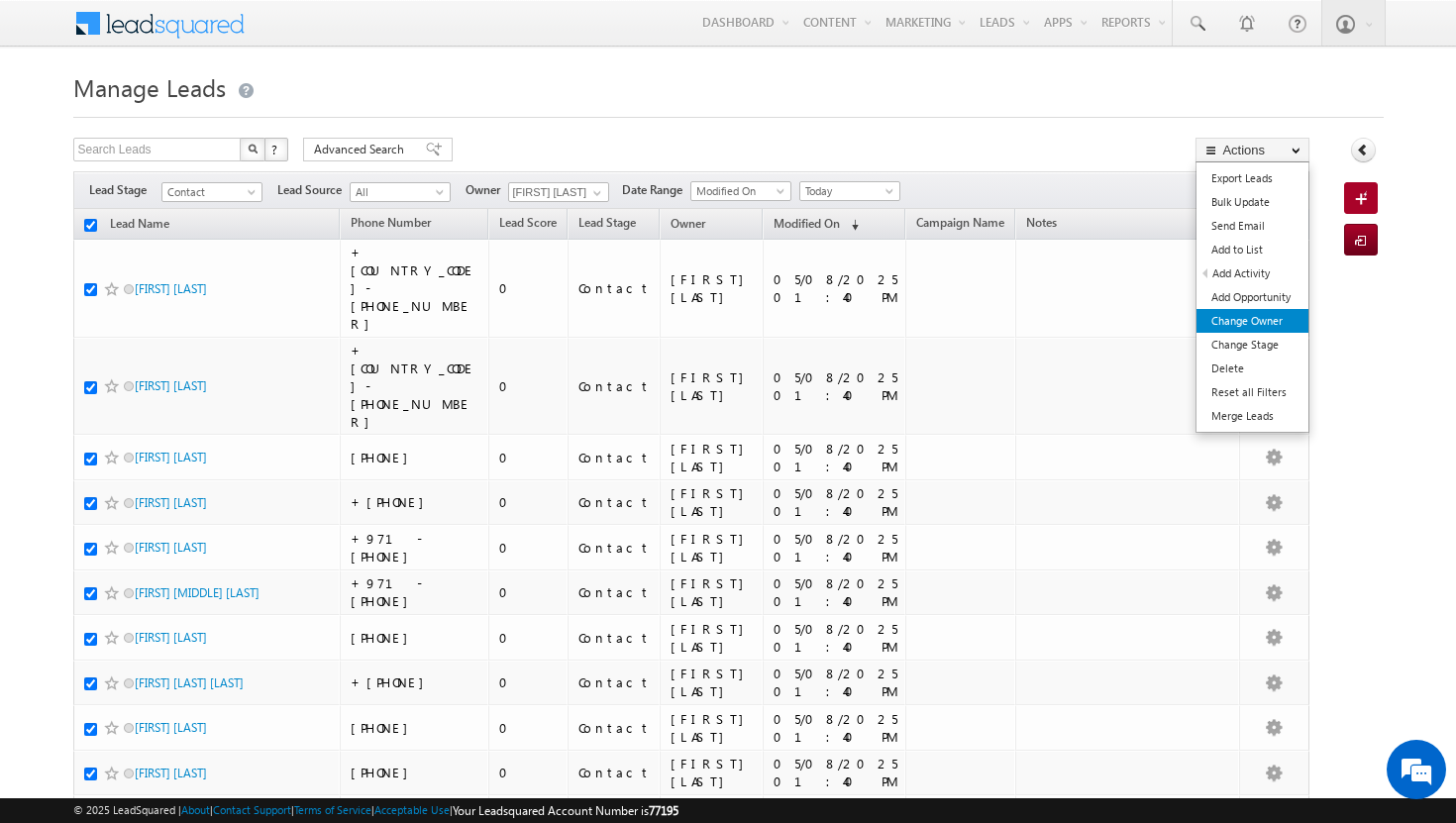 click on "Change Owner" at bounding box center [1252, 321] 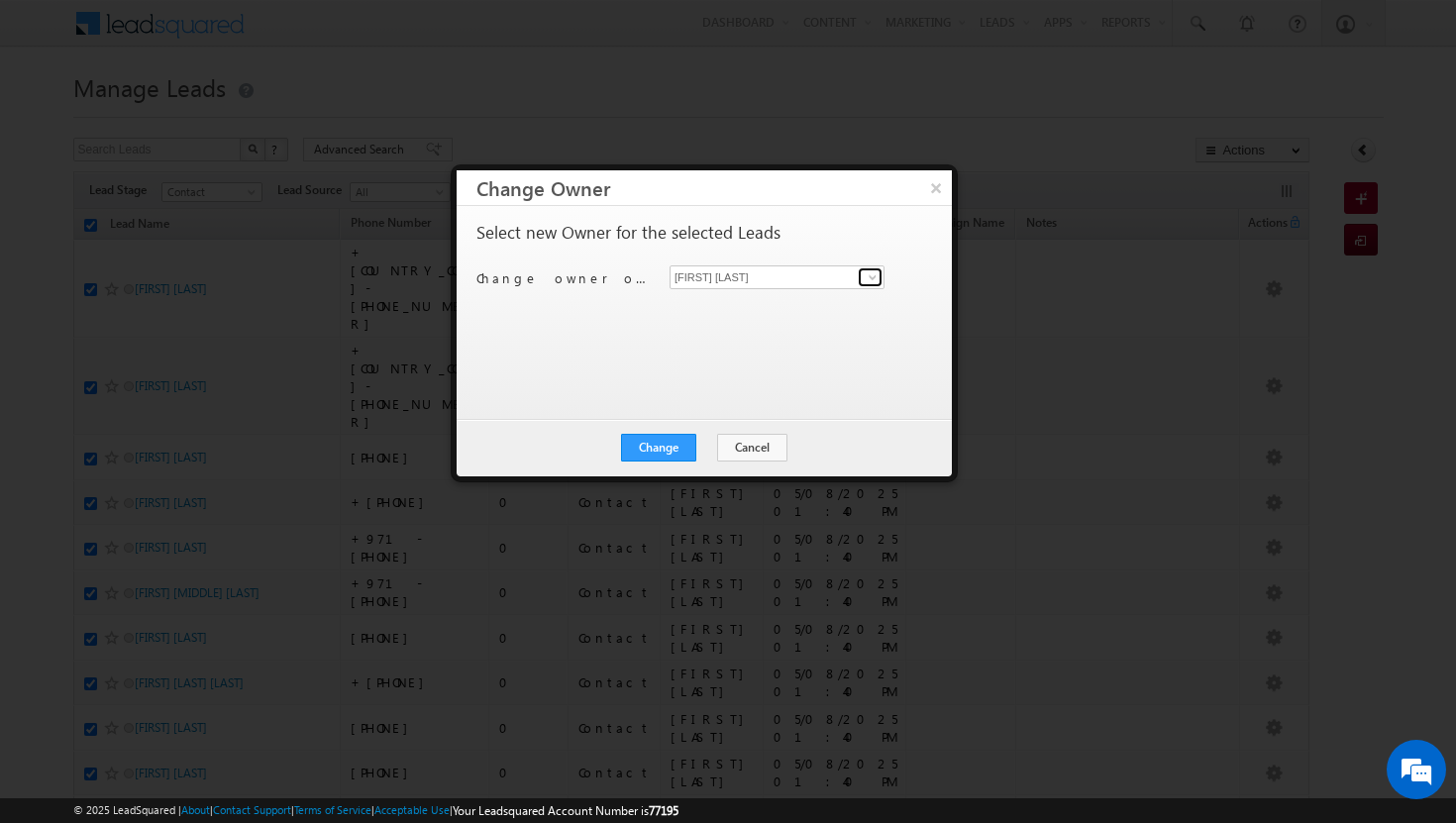 click at bounding box center [873, 277] 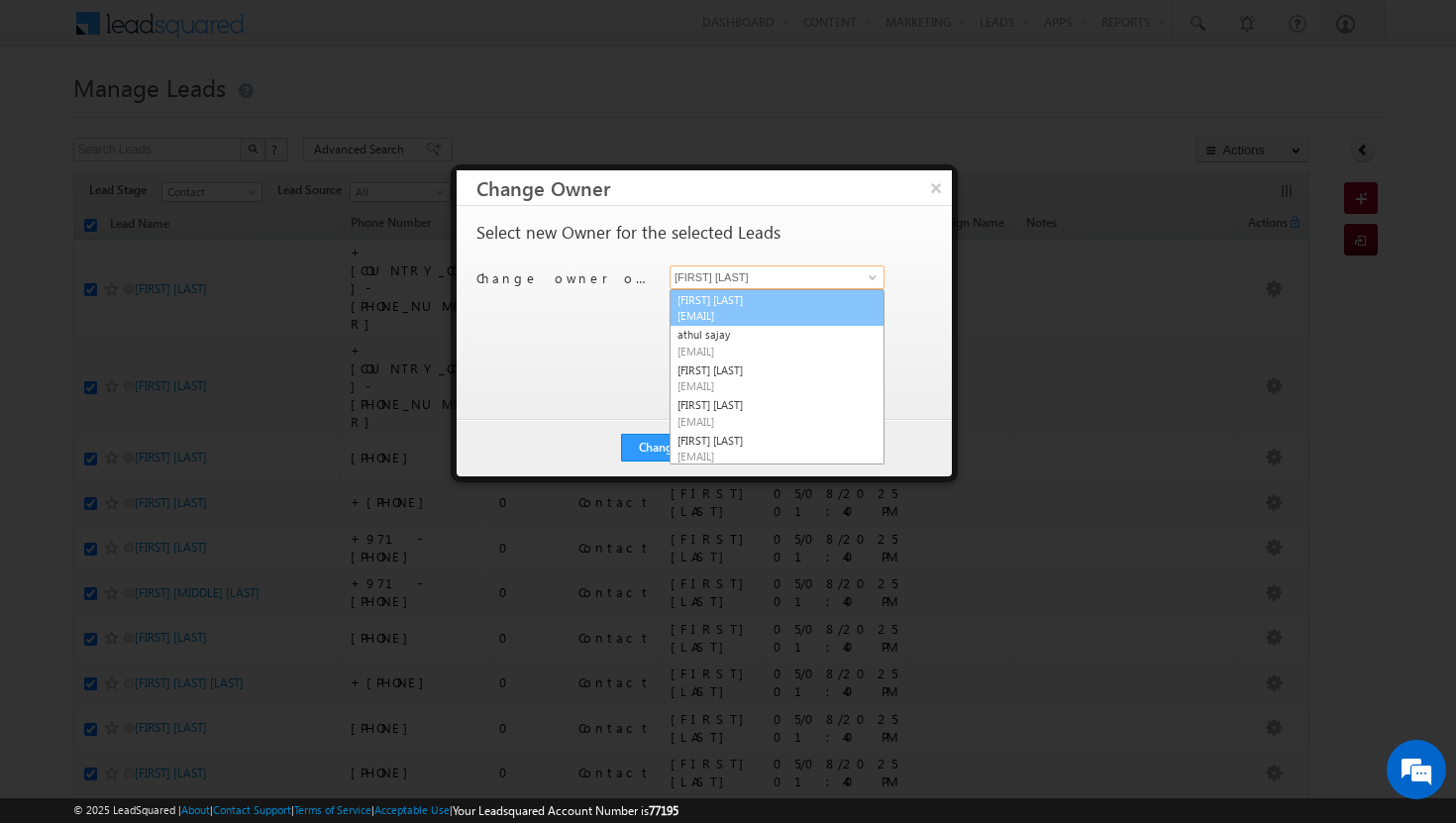 click on "[EMAIL]" at bounding box center (767, 315) 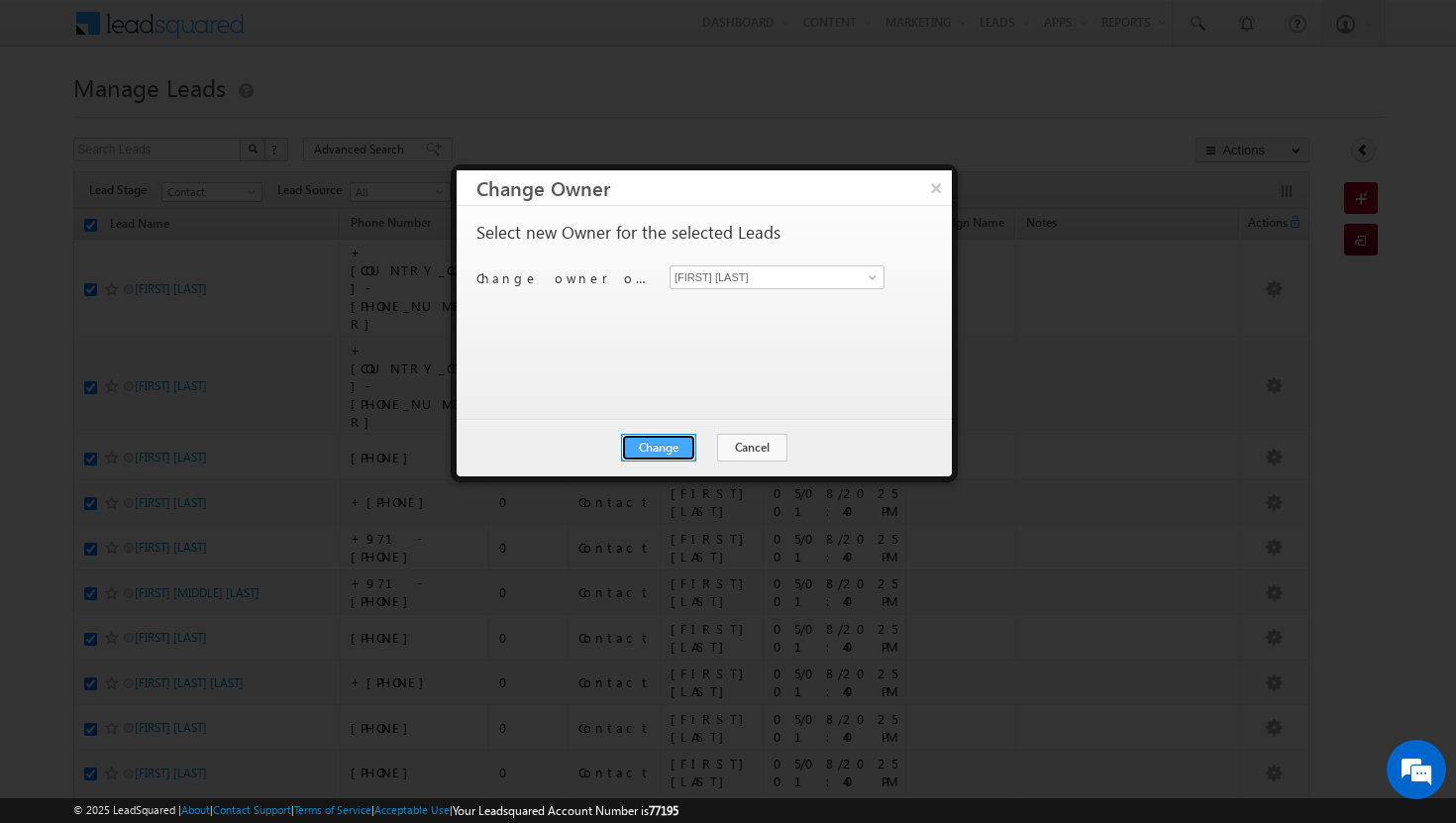 click on "Change" at bounding box center [659, 448] 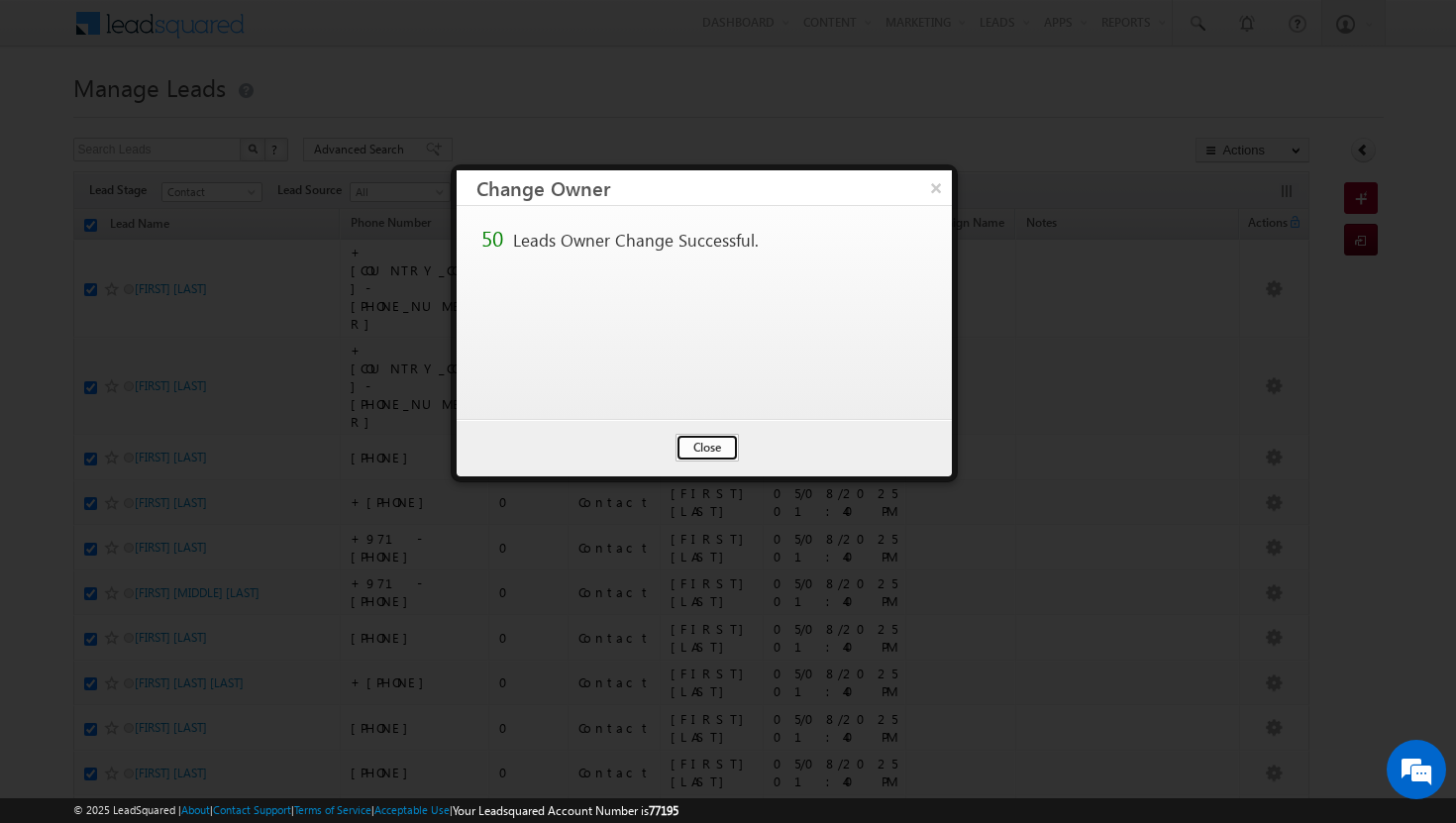 click on "Close" at bounding box center (707, 448) 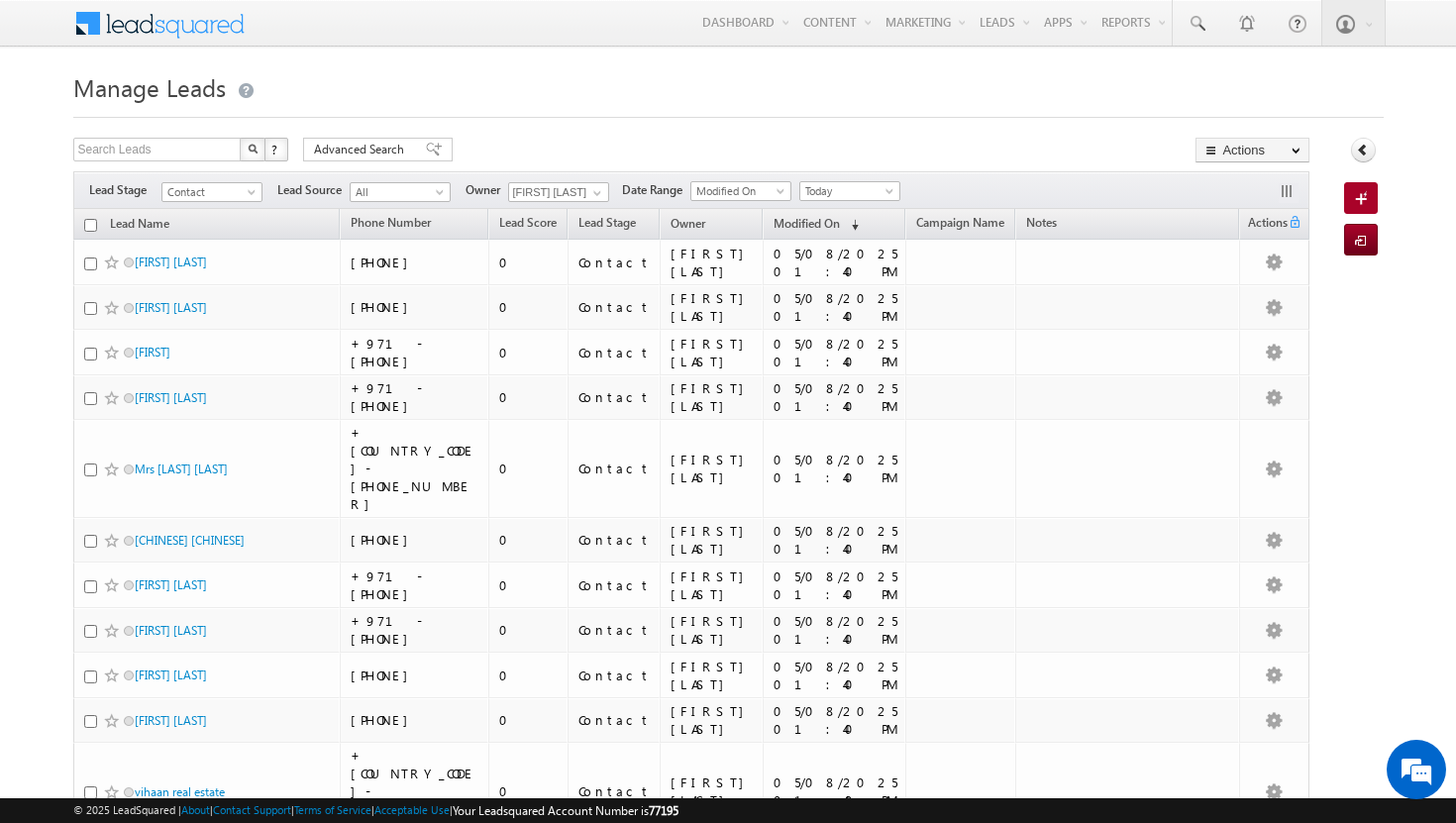 click at bounding box center [90, 225] 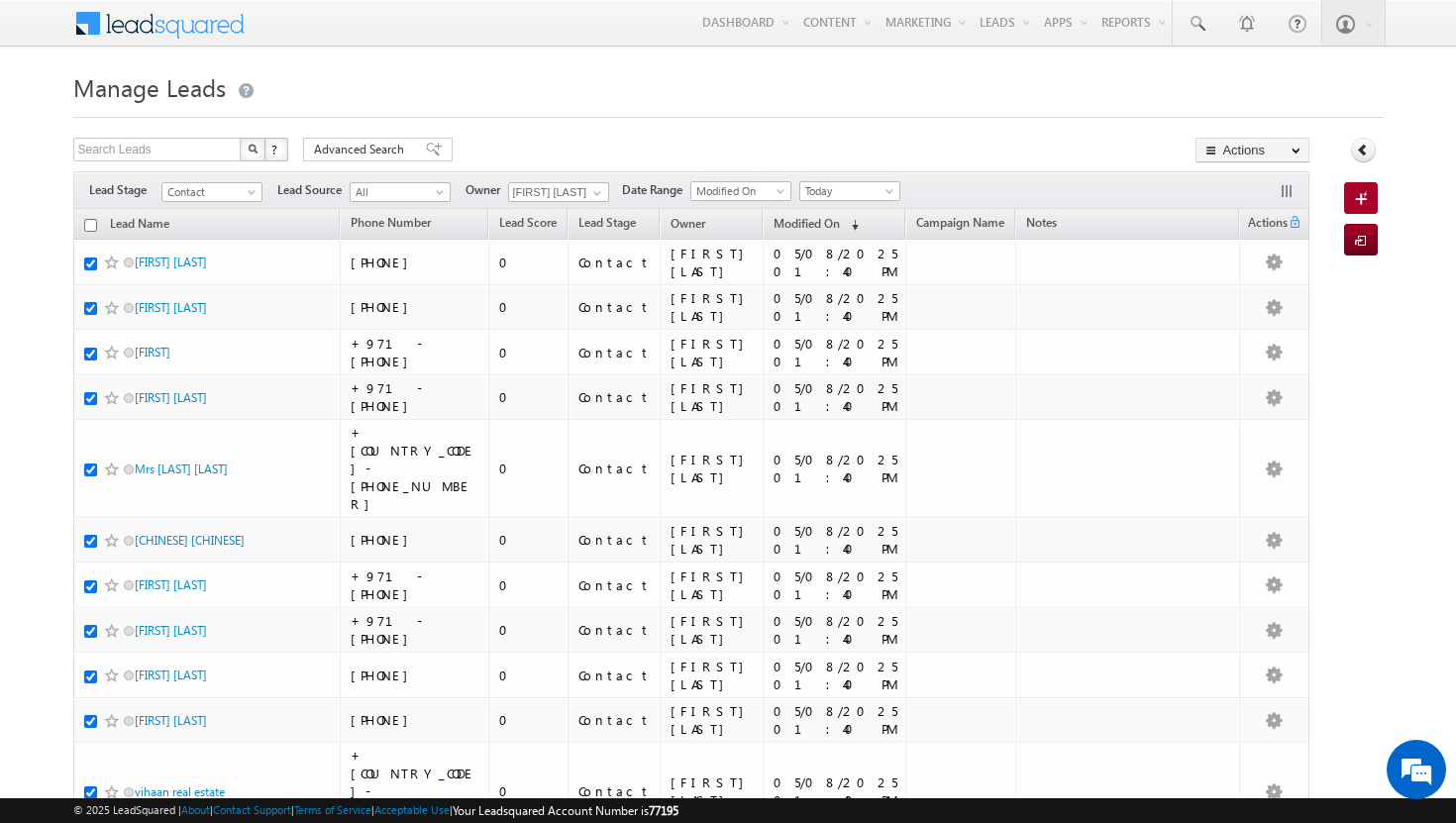 checkbox on "true" 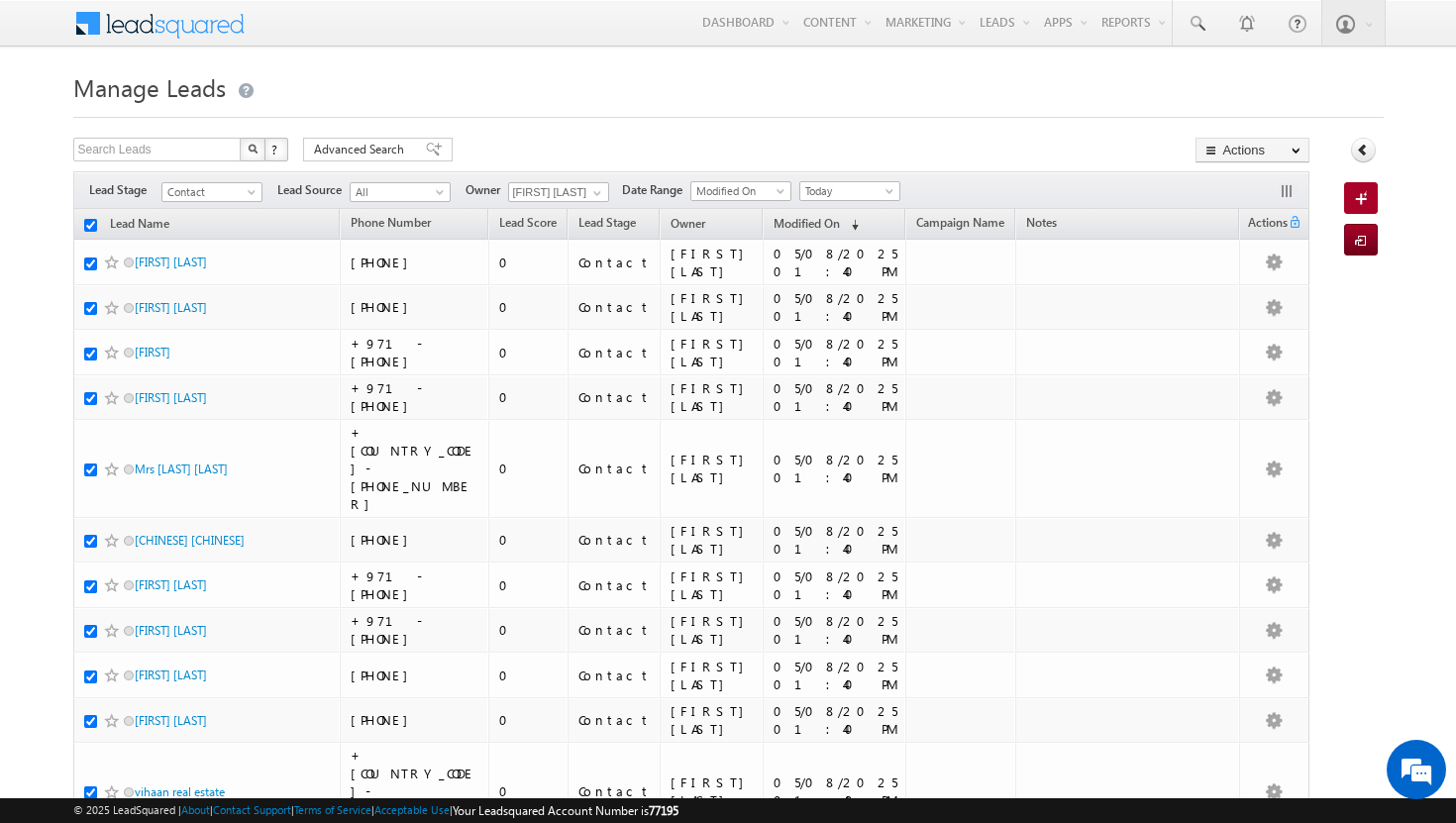 checkbox on "true" 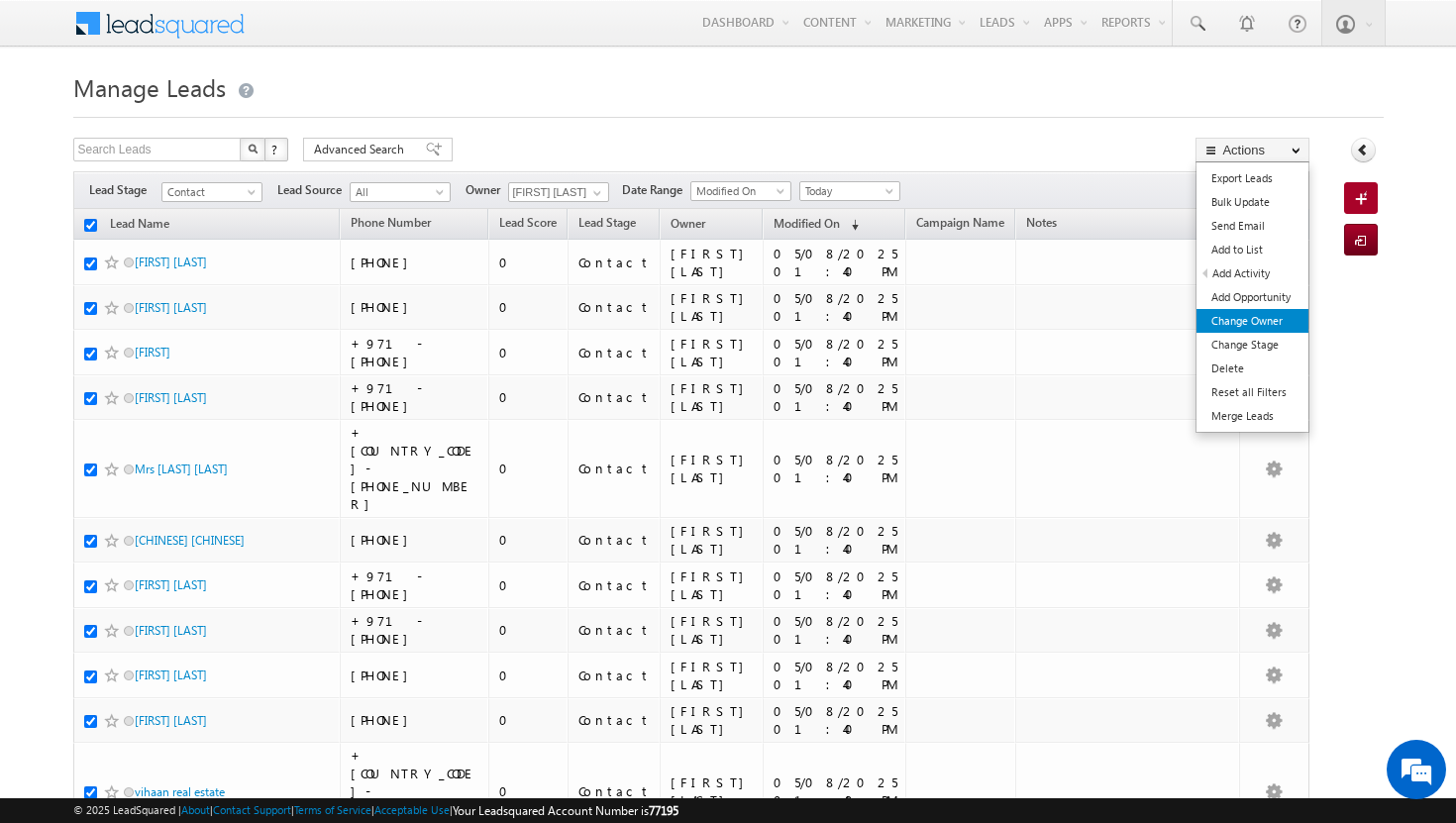 click on "Change Owner" at bounding box center (1252, 321) 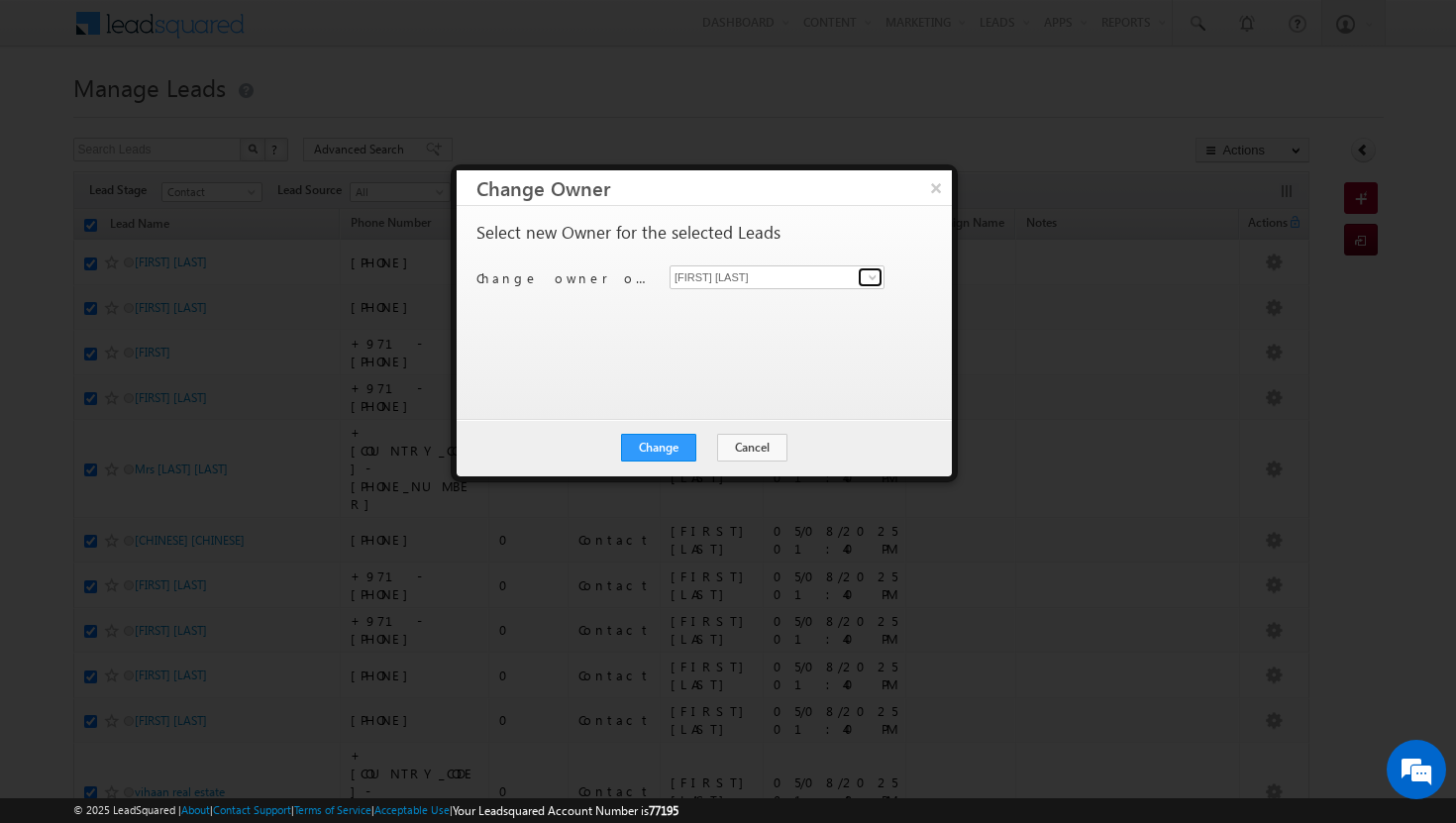 click at bounding box center [873, 277] 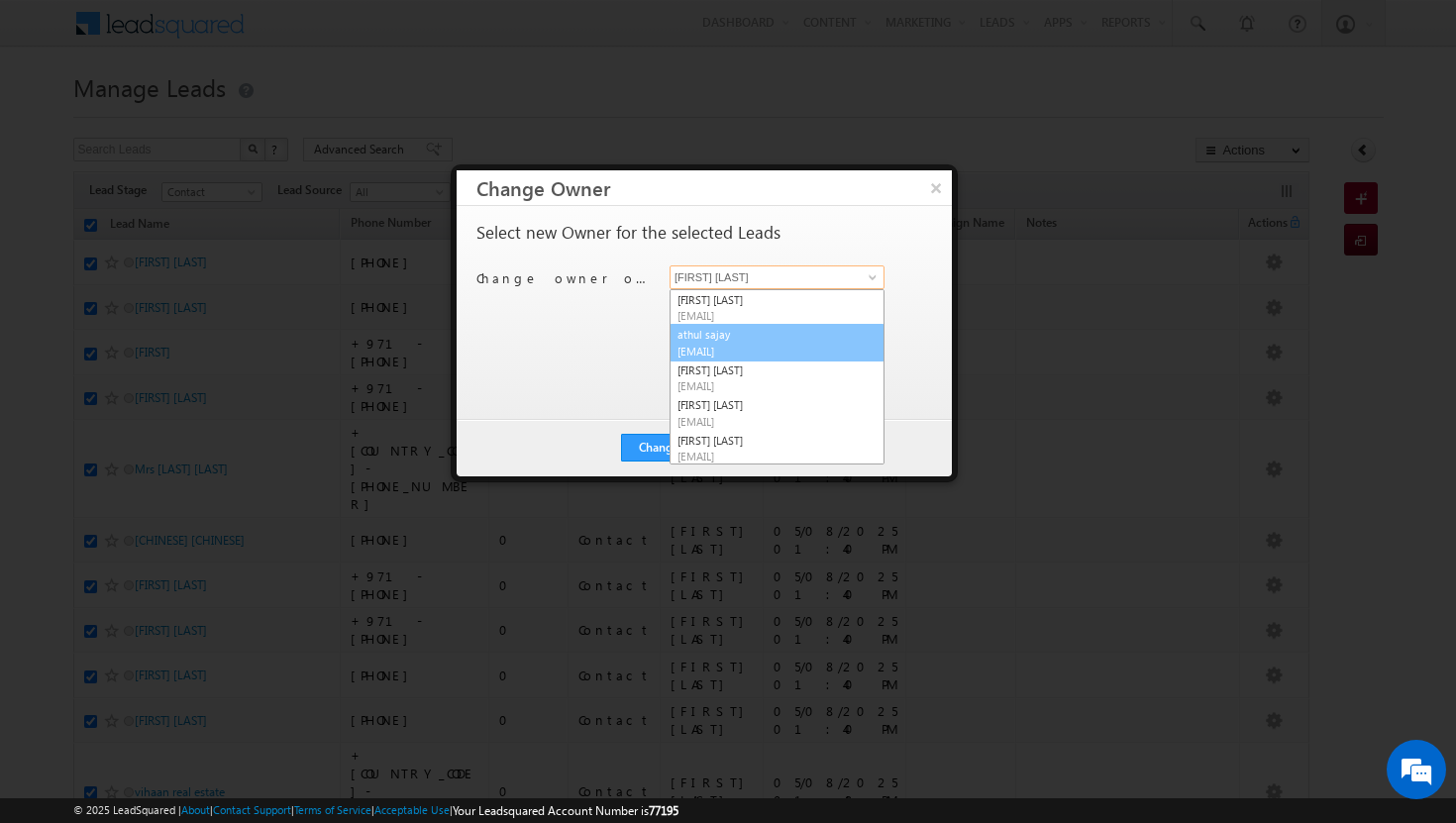 click on "[EMAIL]" at bounding box center [767, 351] 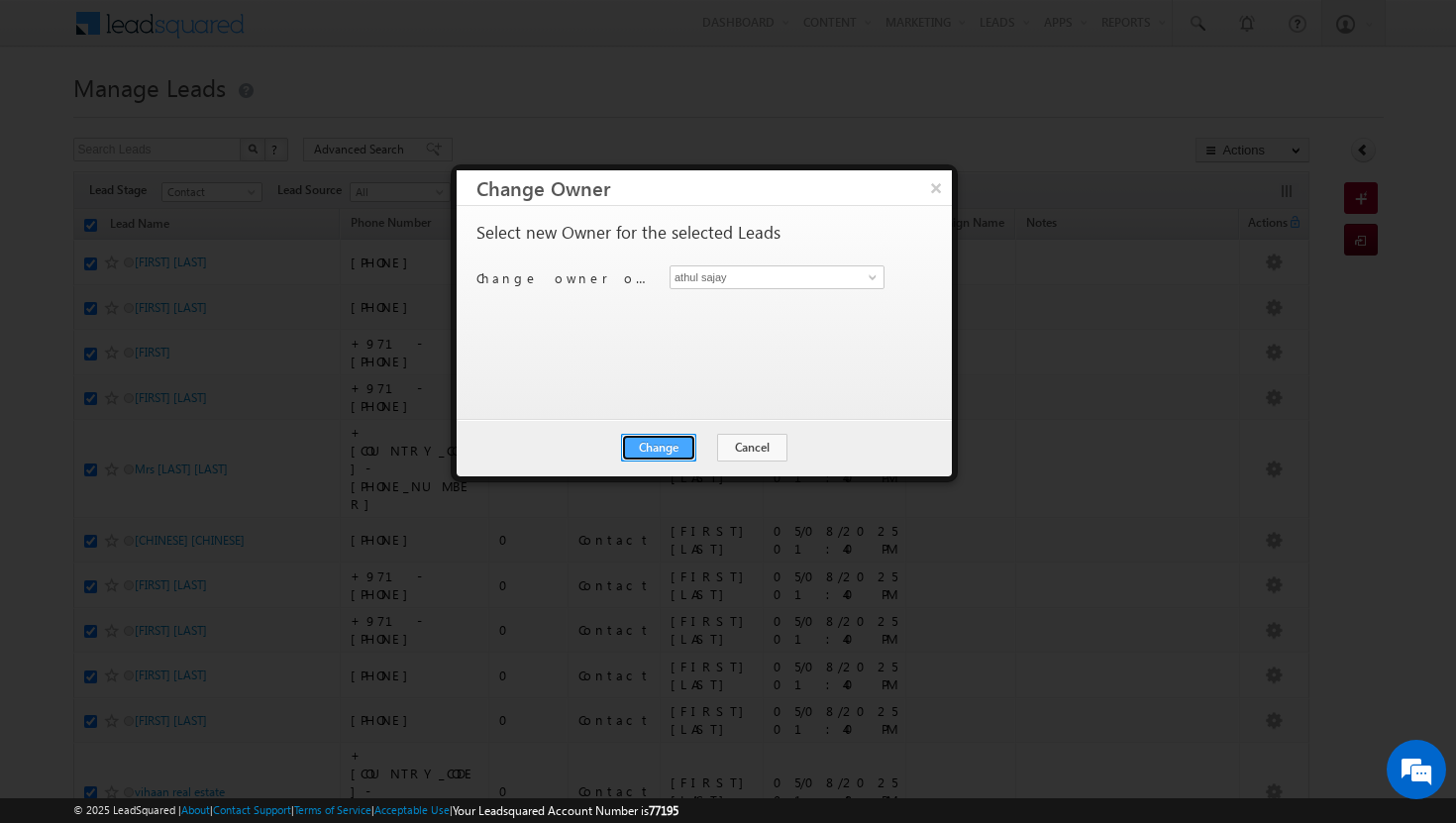 click on "Change" at bounding box center [659, 448] 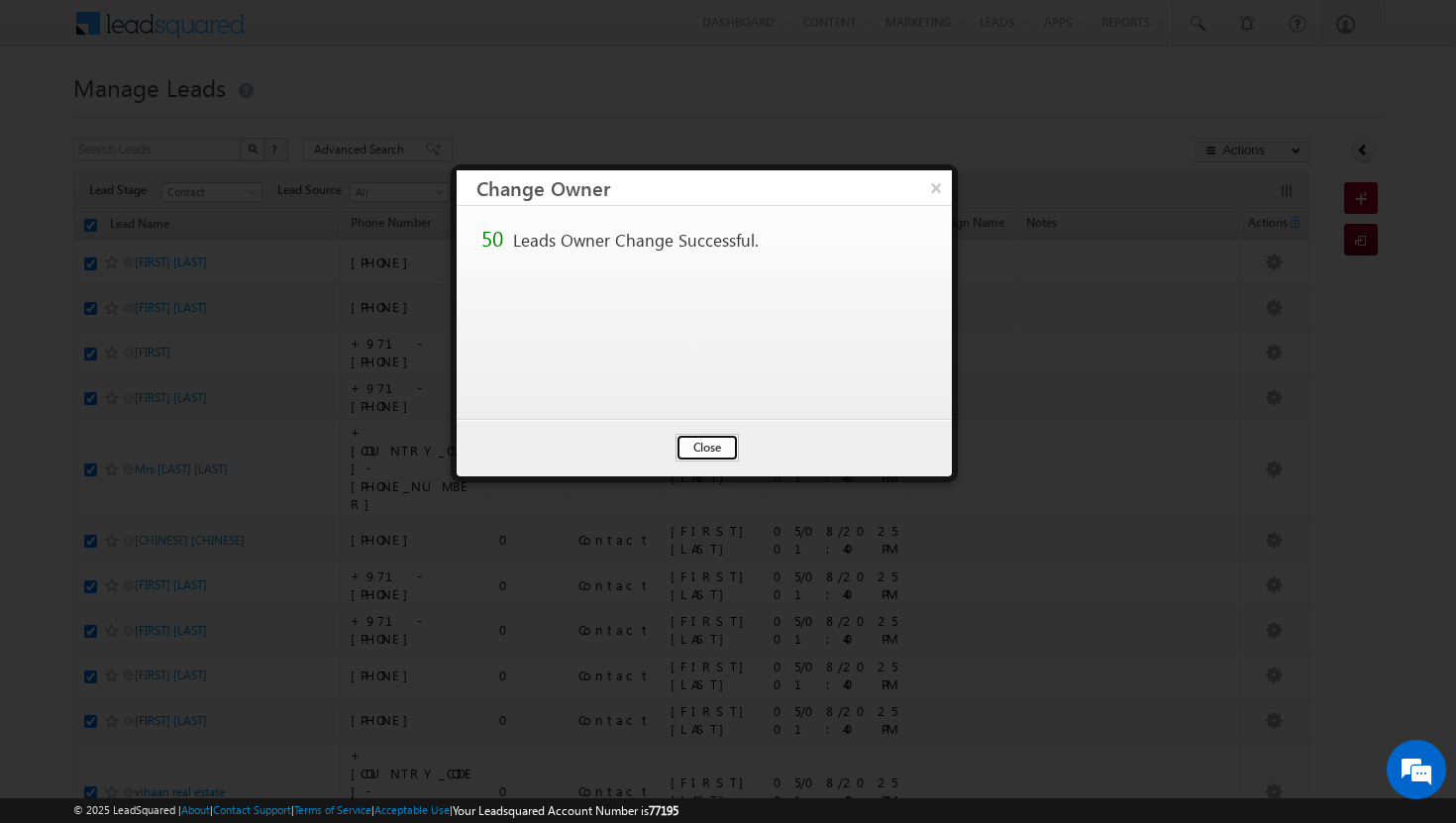 click on "Close" at bounding box center (707, 448) 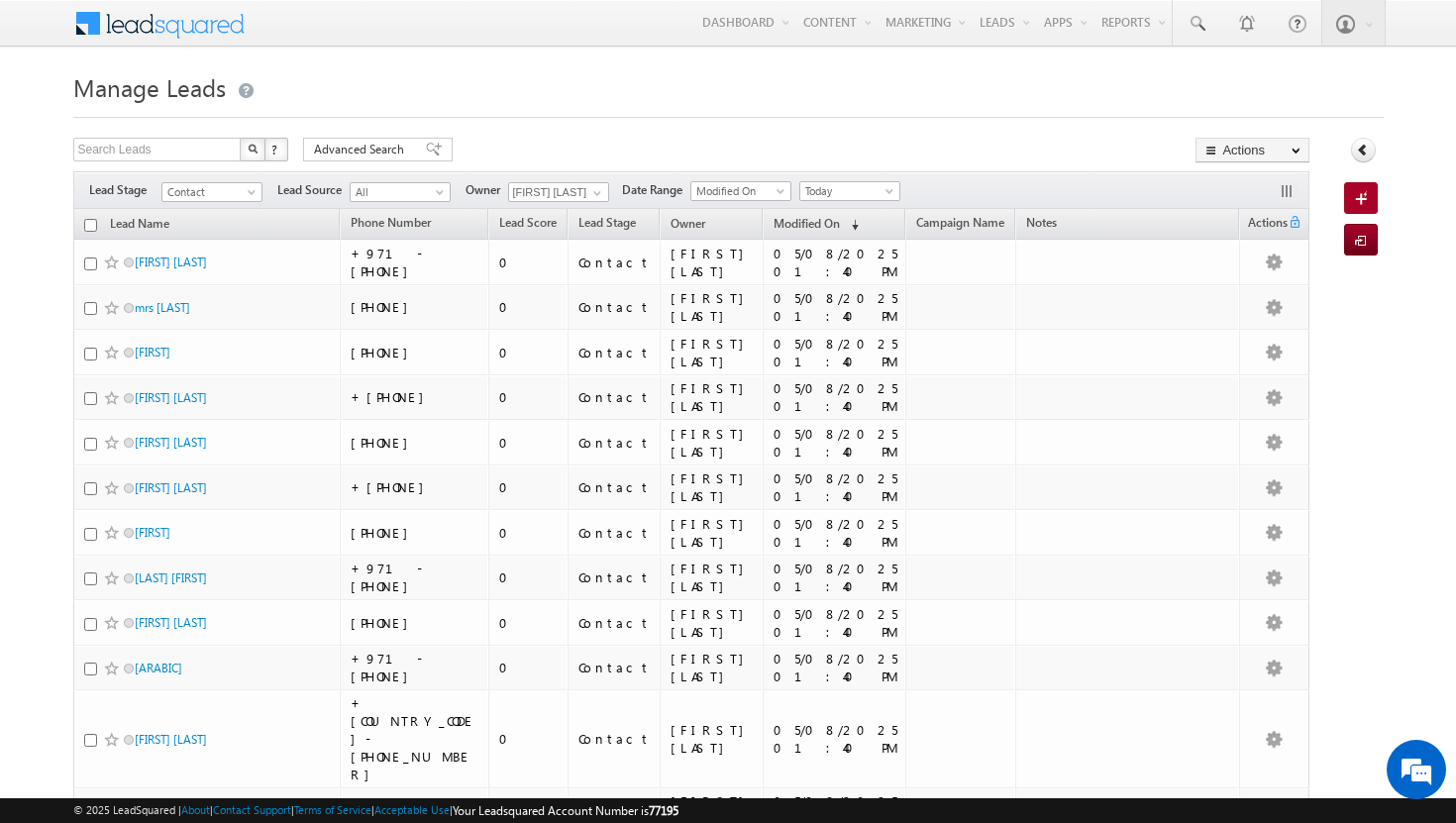 click at bounding box center [90, 225] 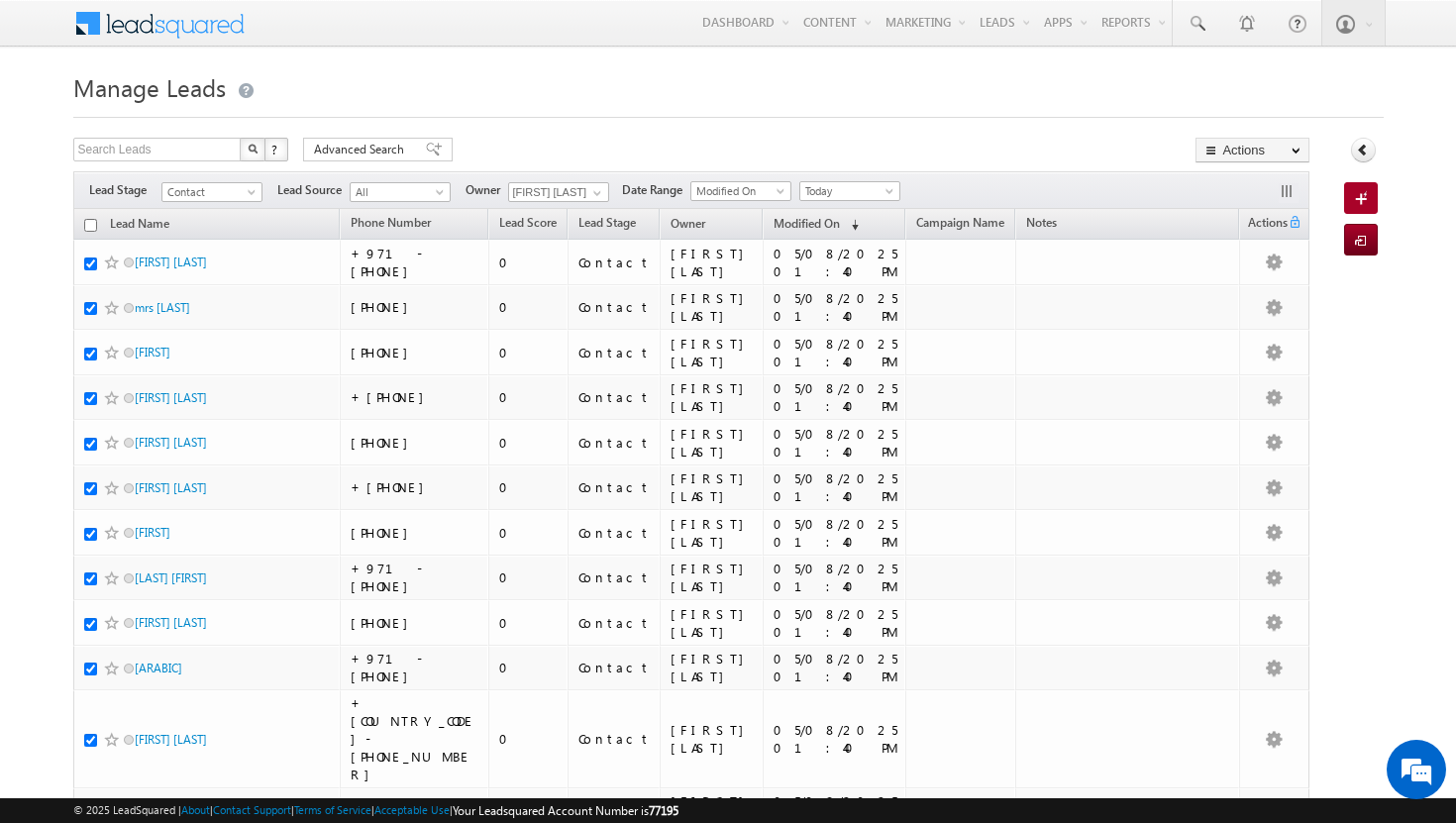 checkbox on "true" 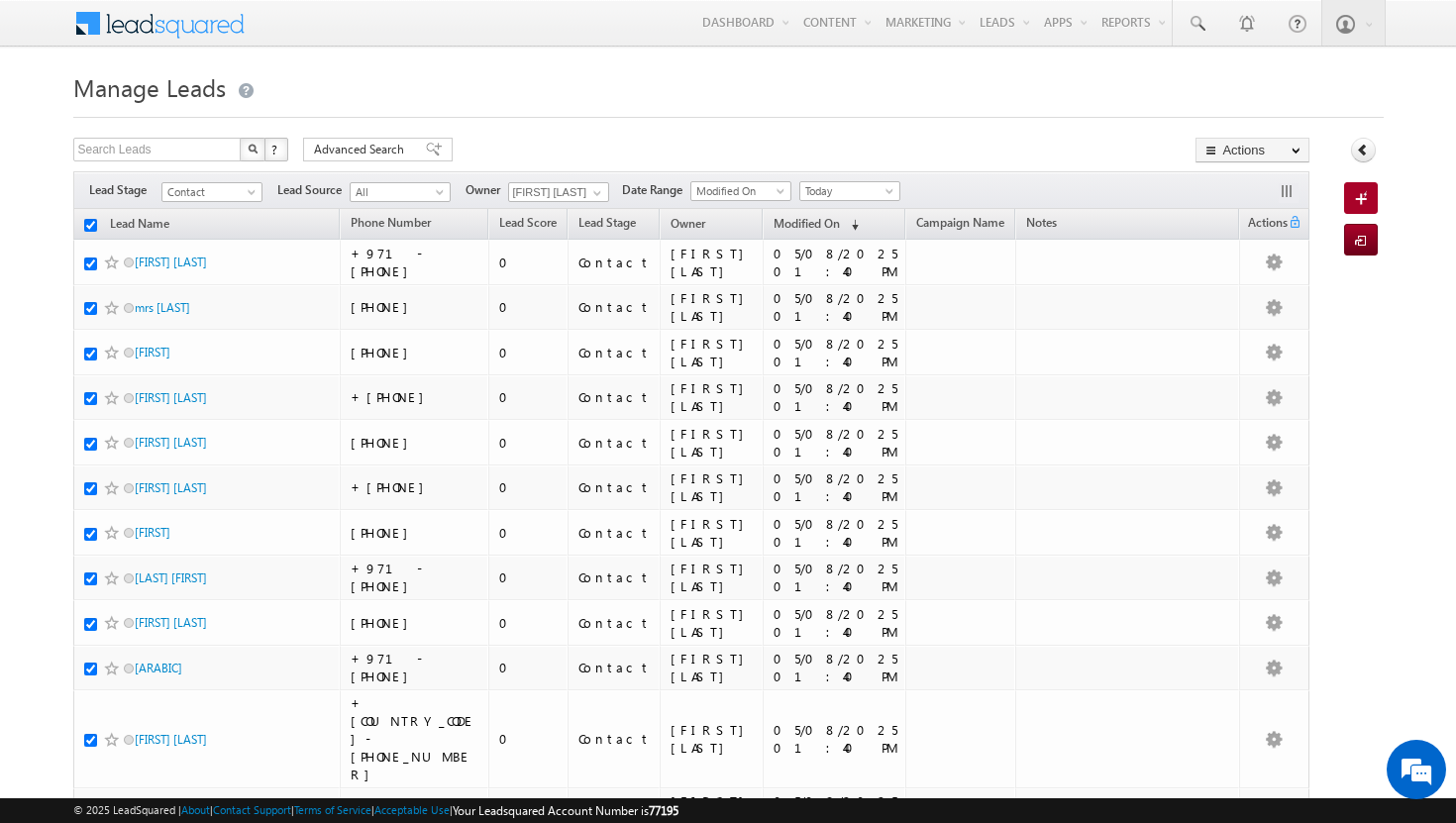 checkbox on "true" 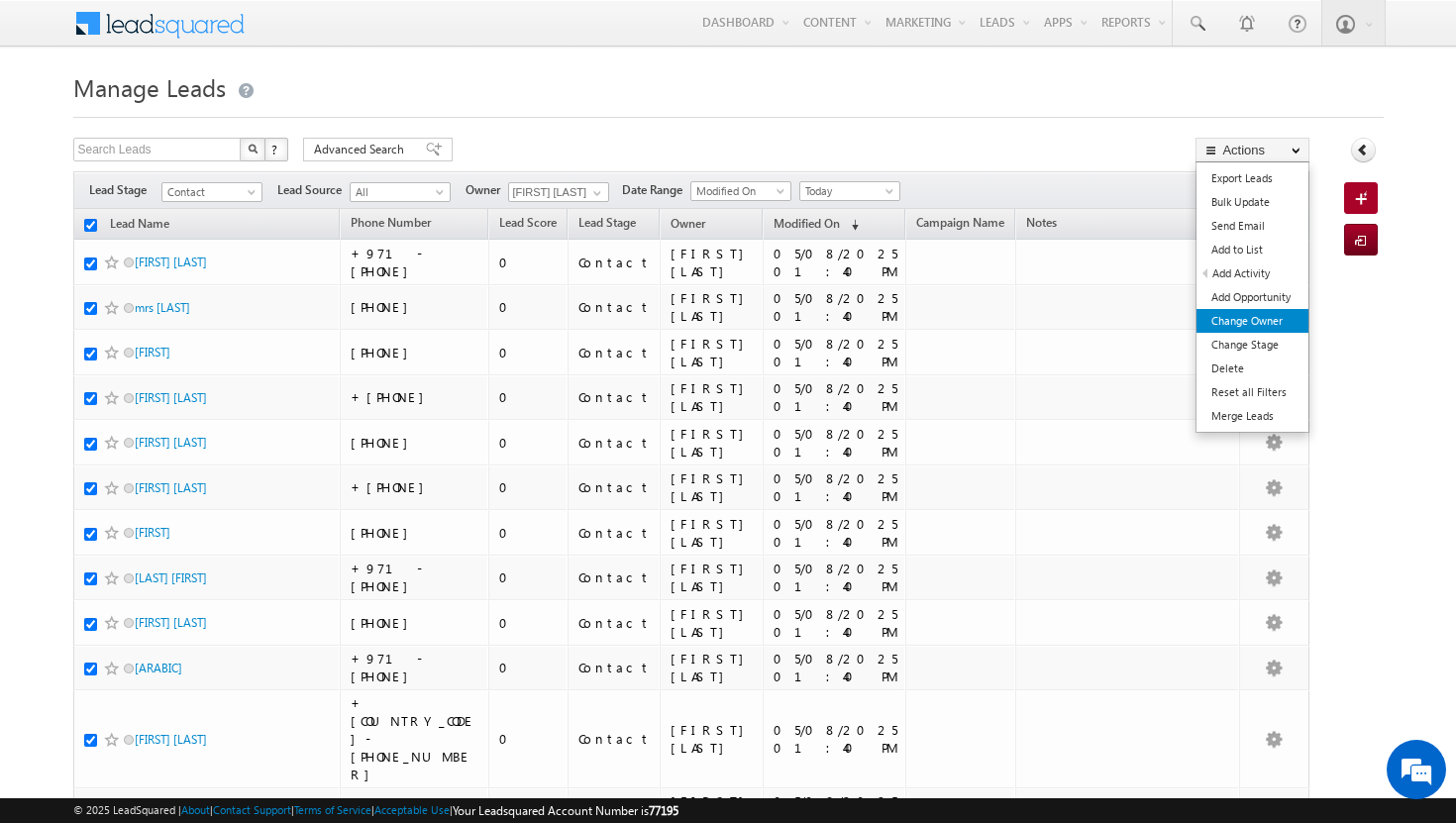 click on "Change Owner" at bounding box center [1252, 321] 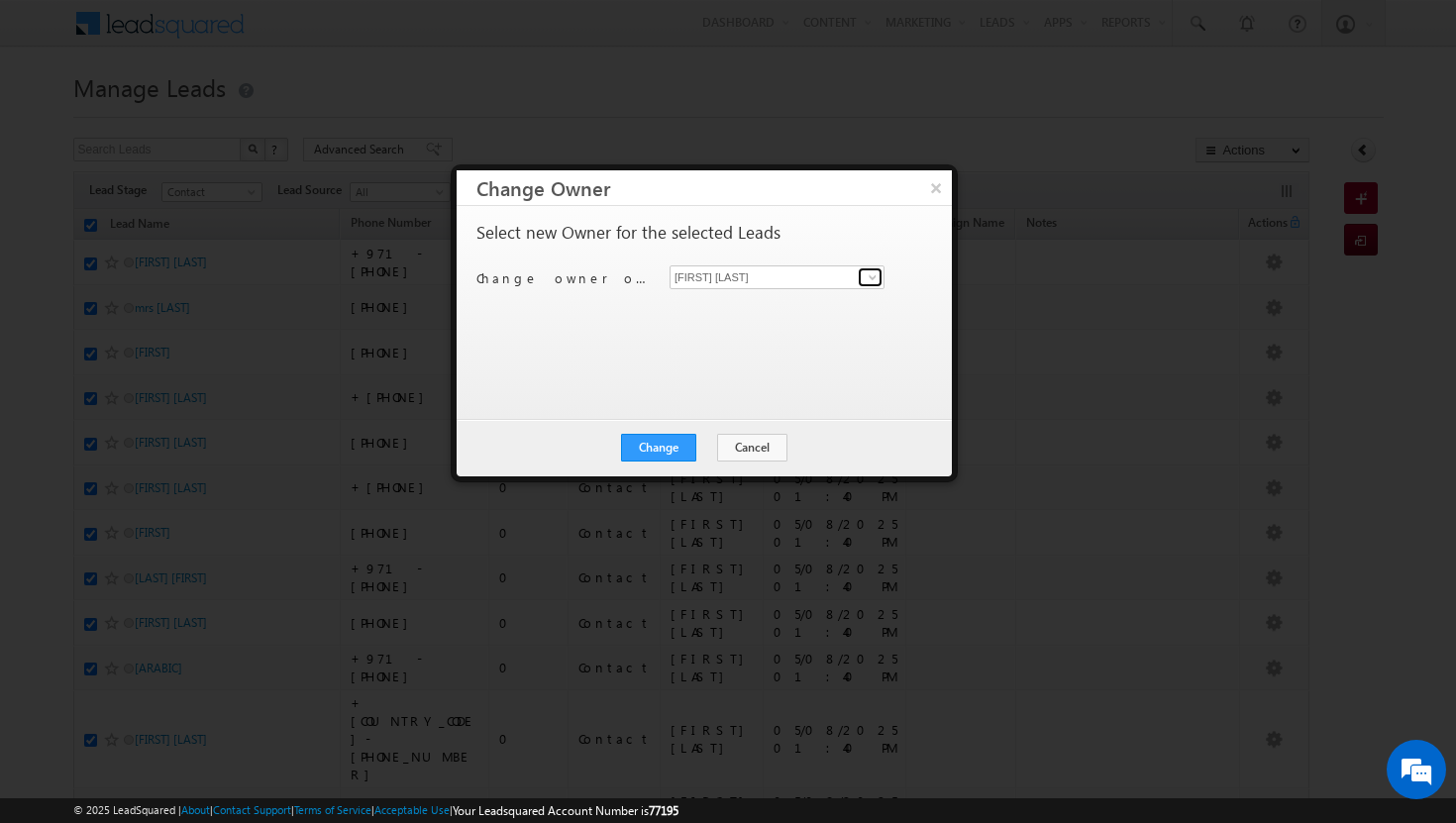 click at bounding box center (873, 277) 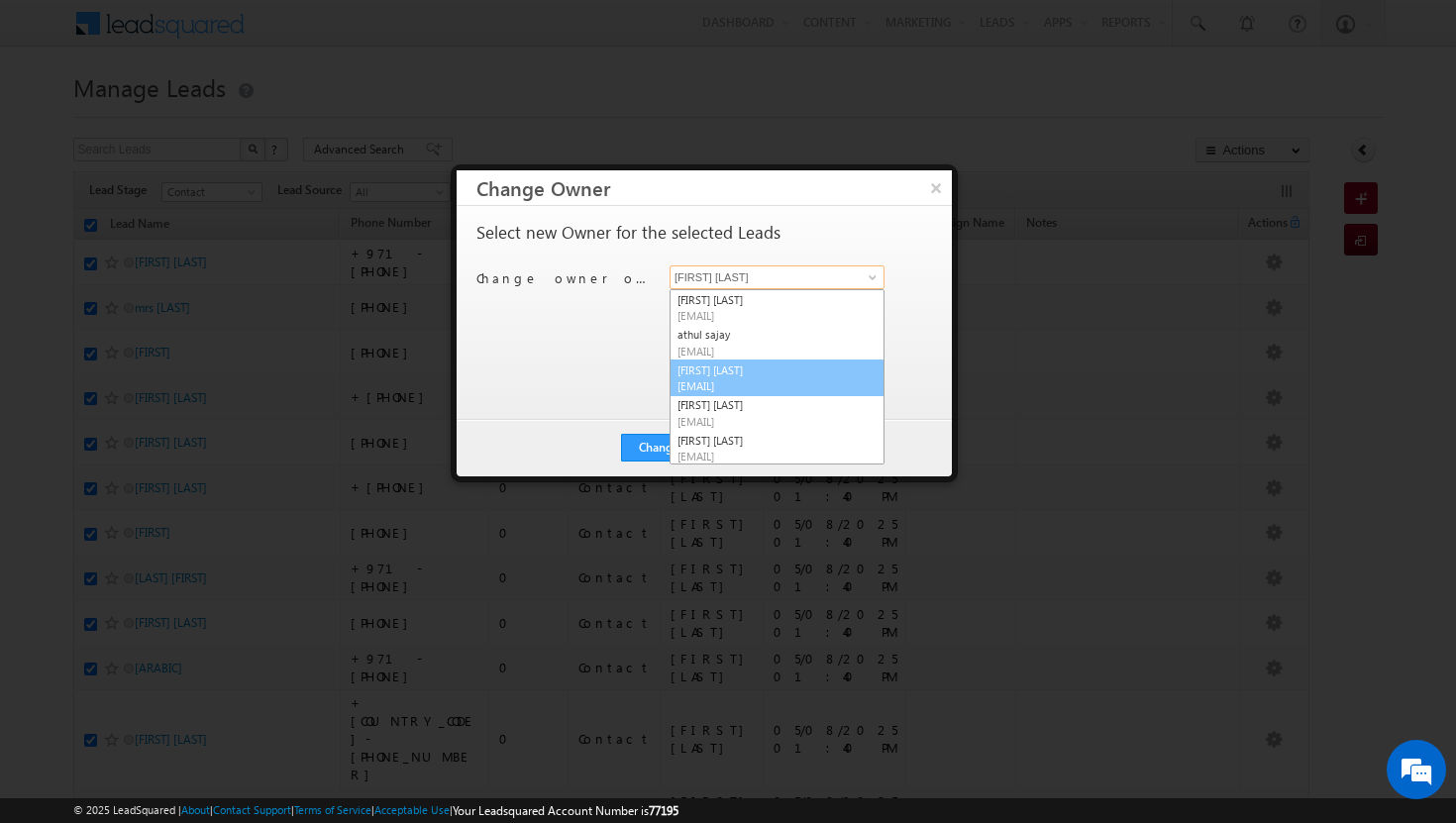 click on "[FIRST] [LAST] [EMAIL]" at bounding box center [777, 378] 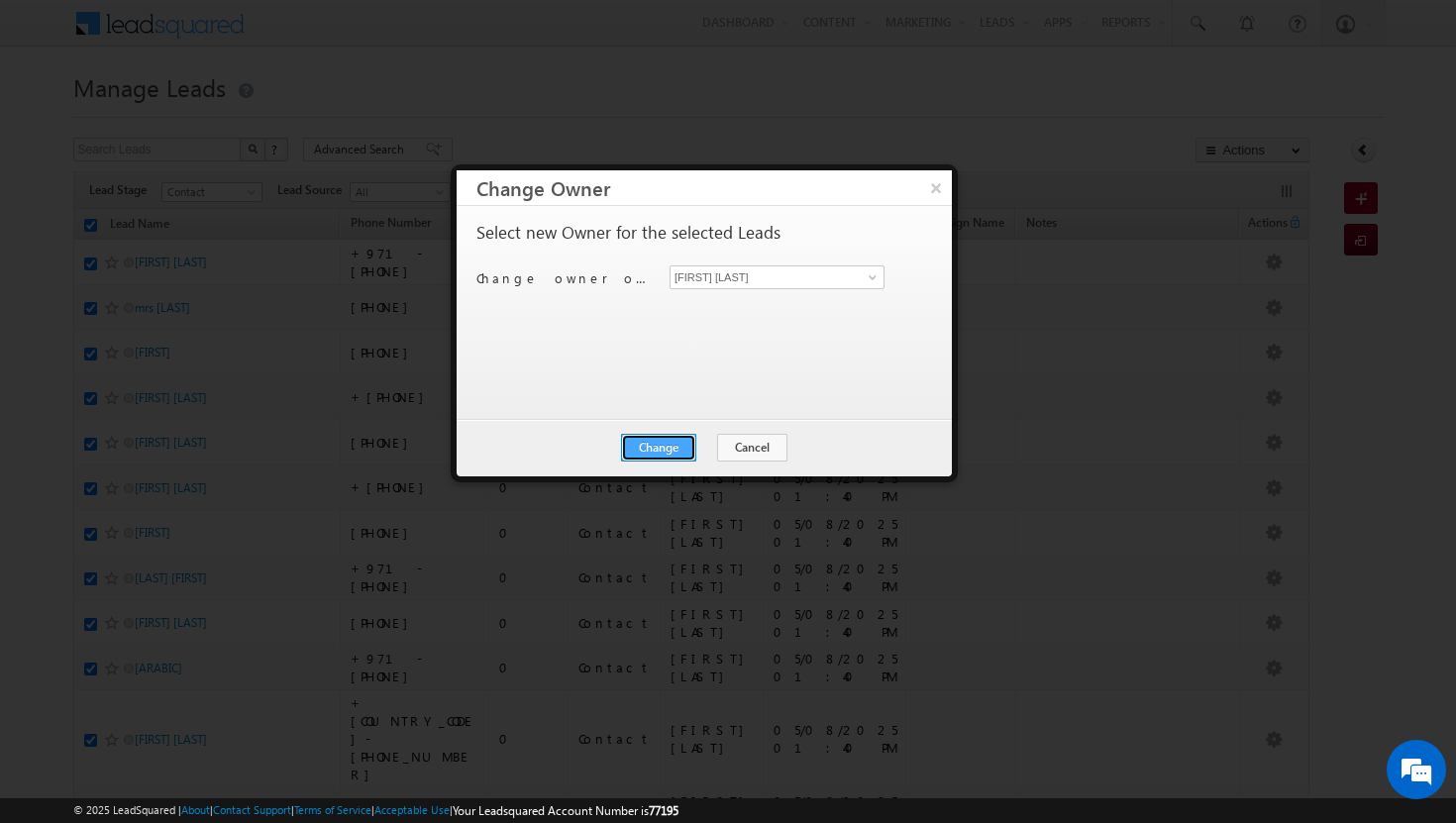 click on "Change" at bounding box center (659, 448) 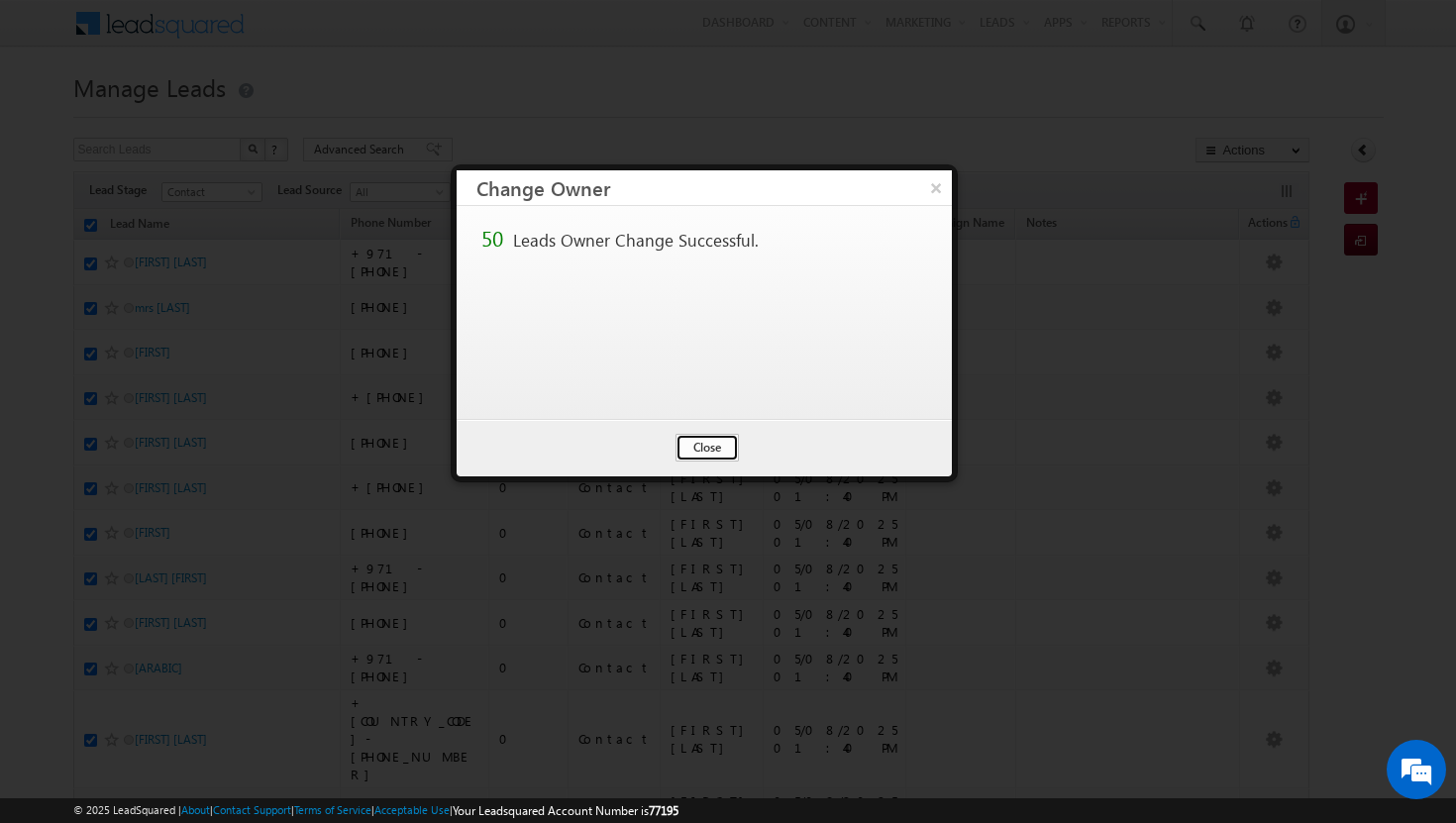 click on "Close" at bounding box center [707, 448] 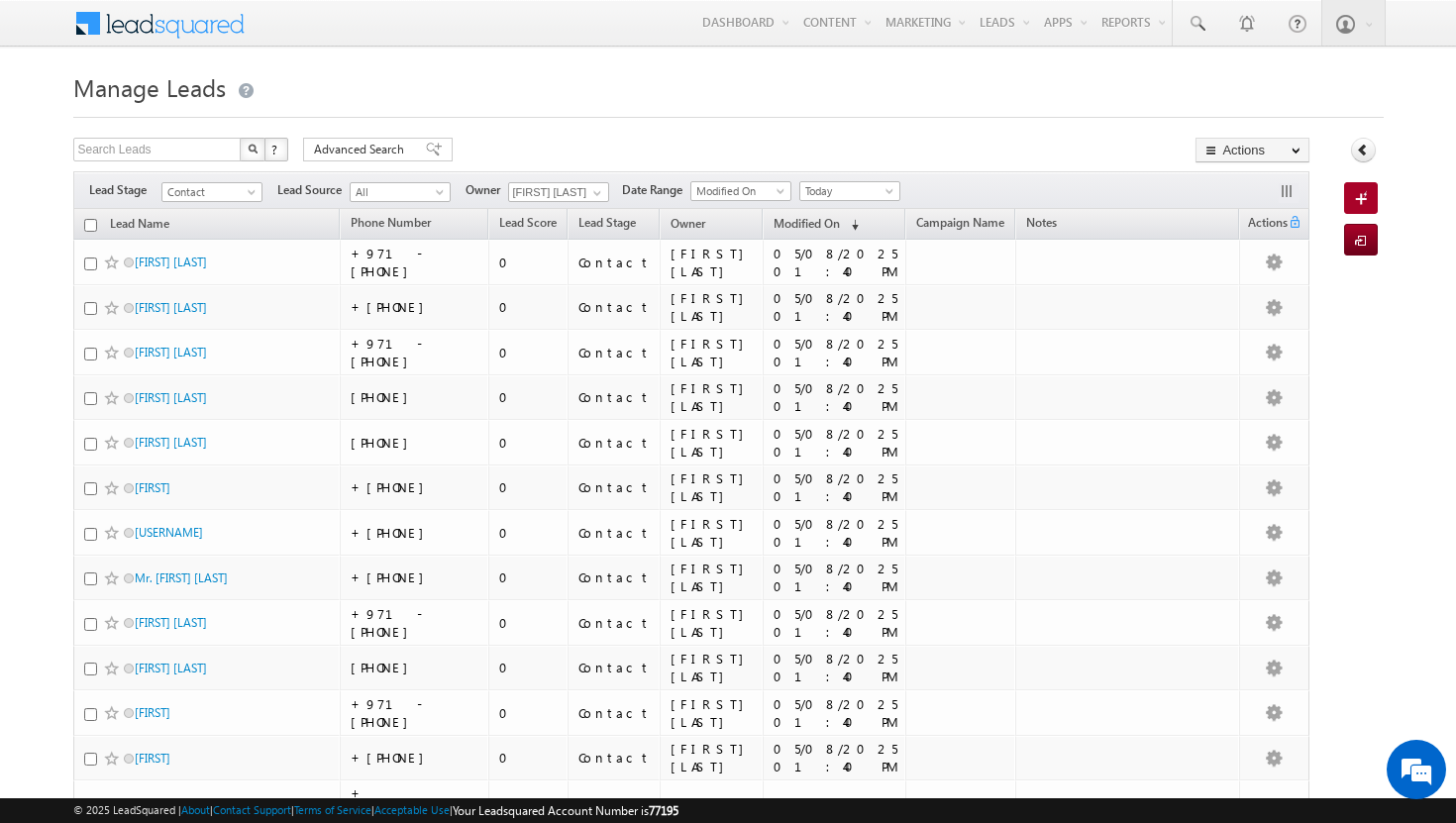 click at bounding box center [90, 225] 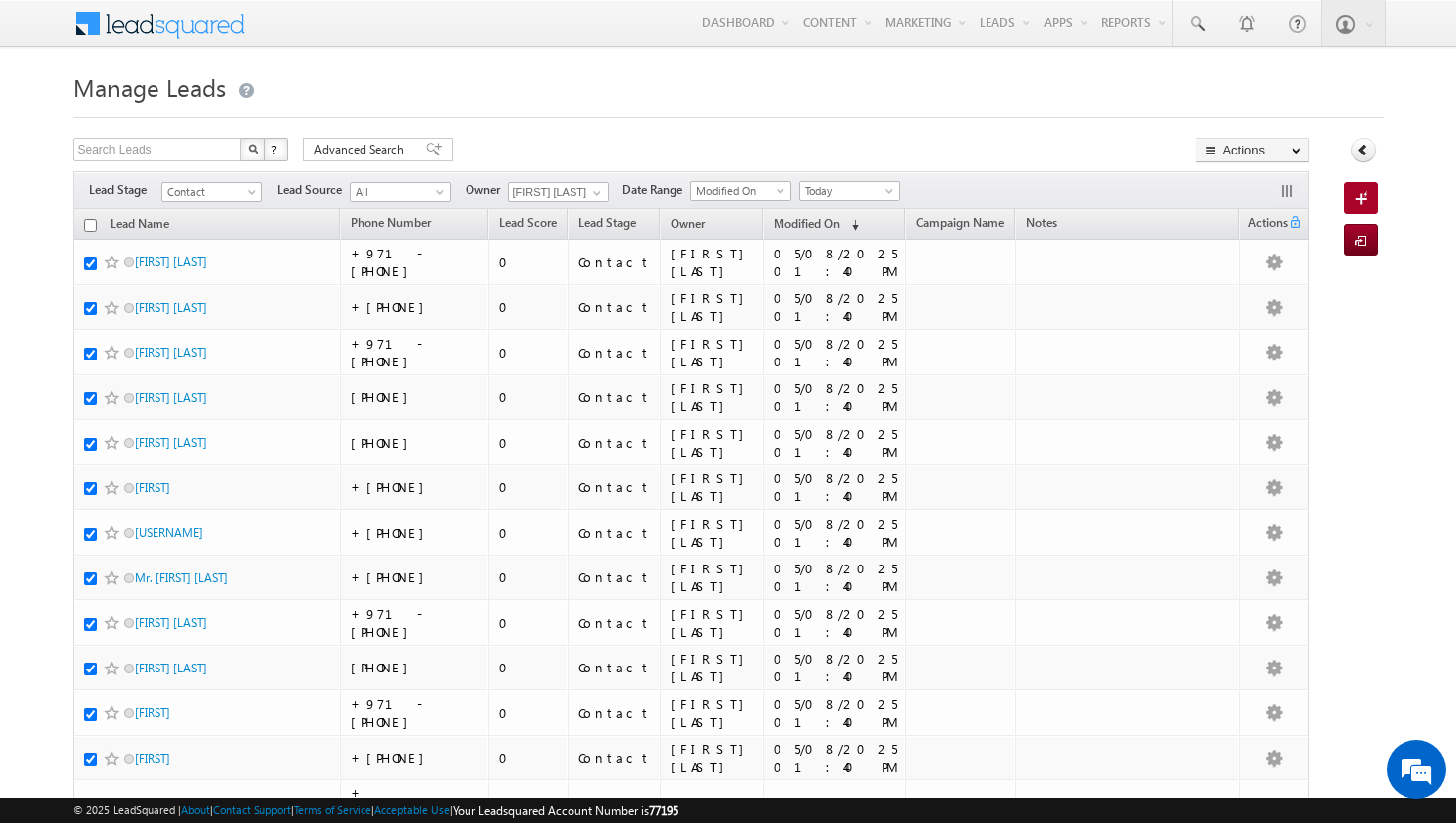 checkbox on "true" 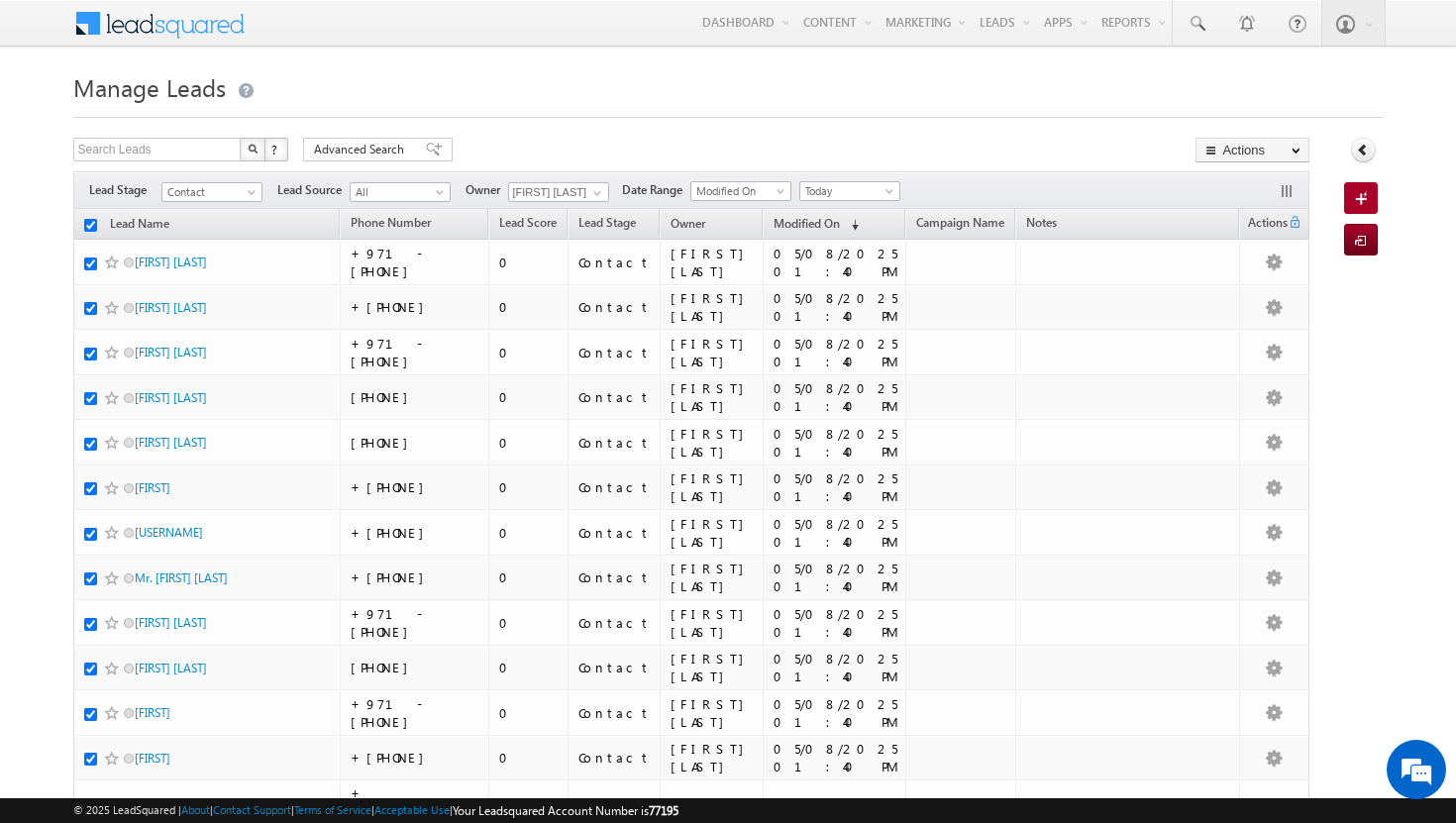 checkbox on "true" 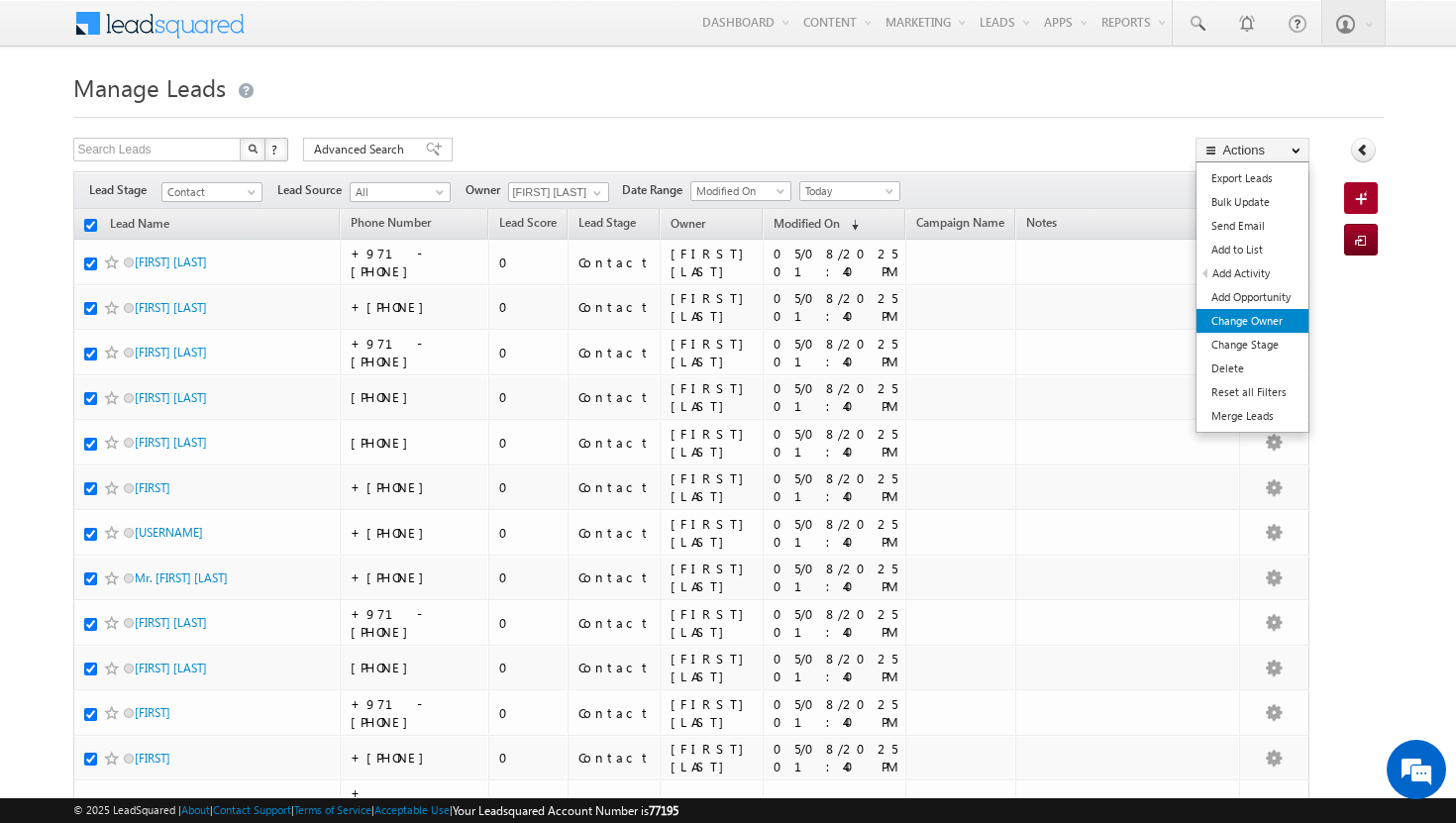 click on "Change Owner" at bounding box center [1252, 321] 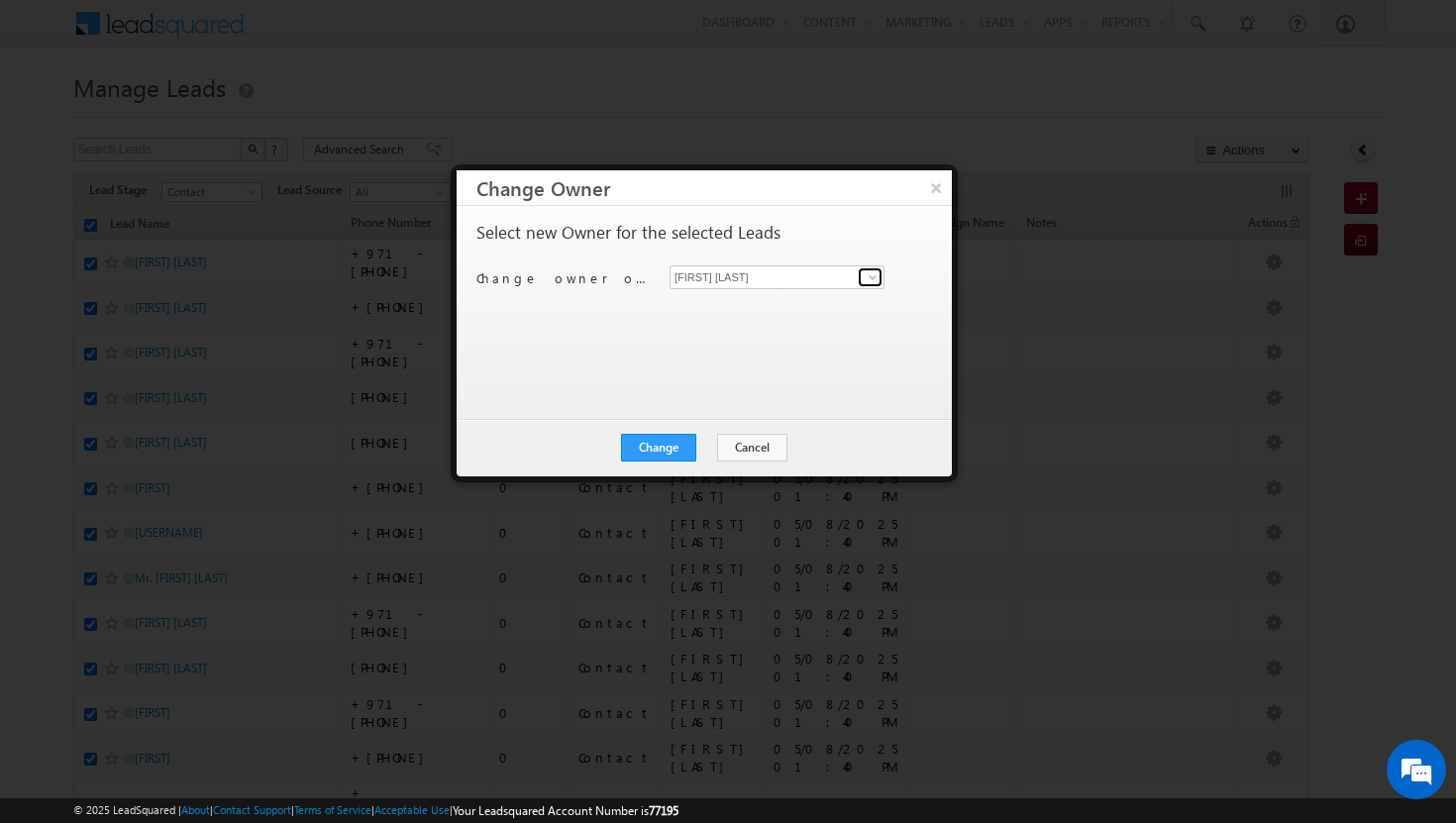 click at bounding box center [873, 277] 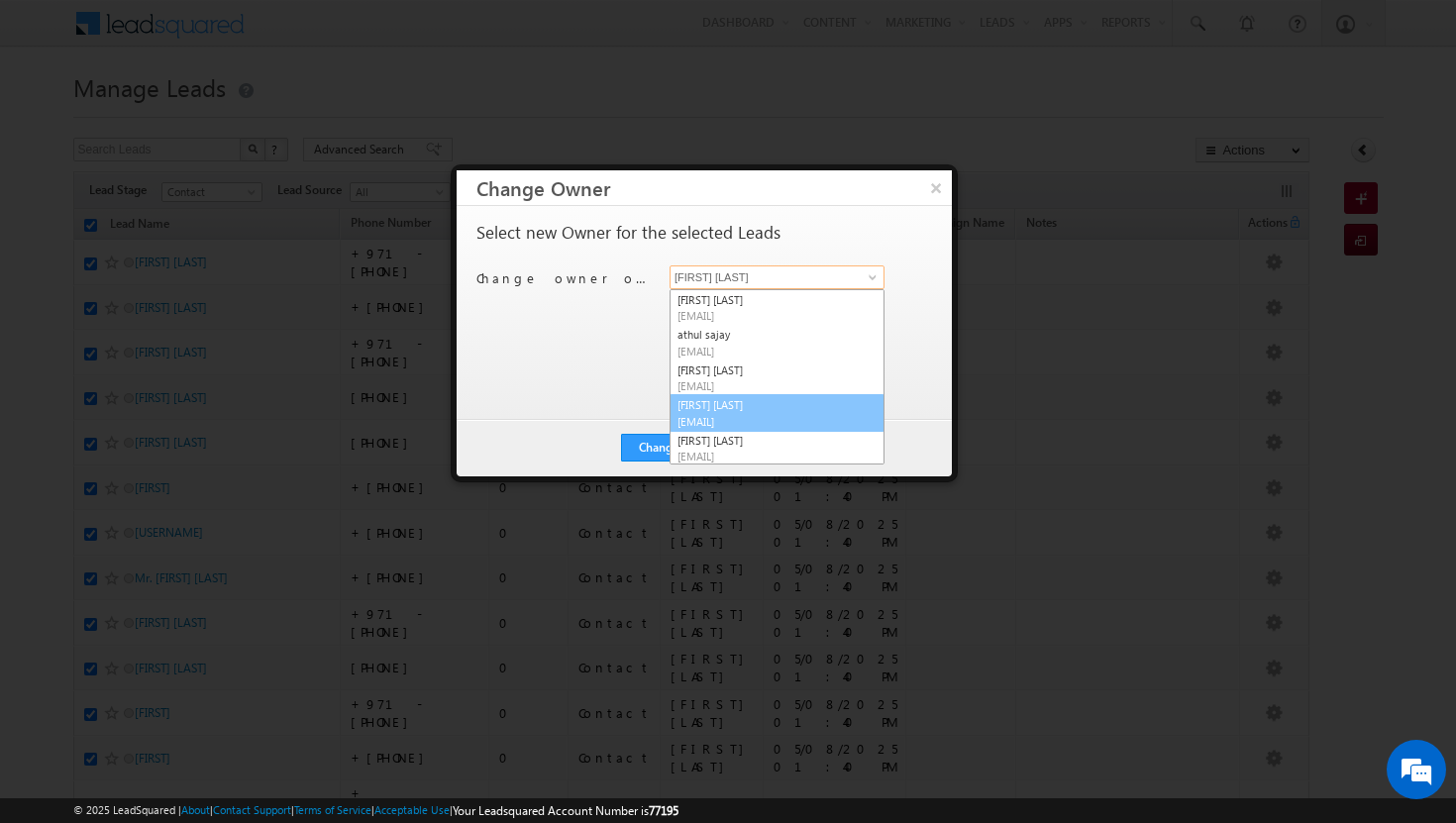 click on "[FIRST] [LAST] [EMAIL]" at bounding box center (777, 413) 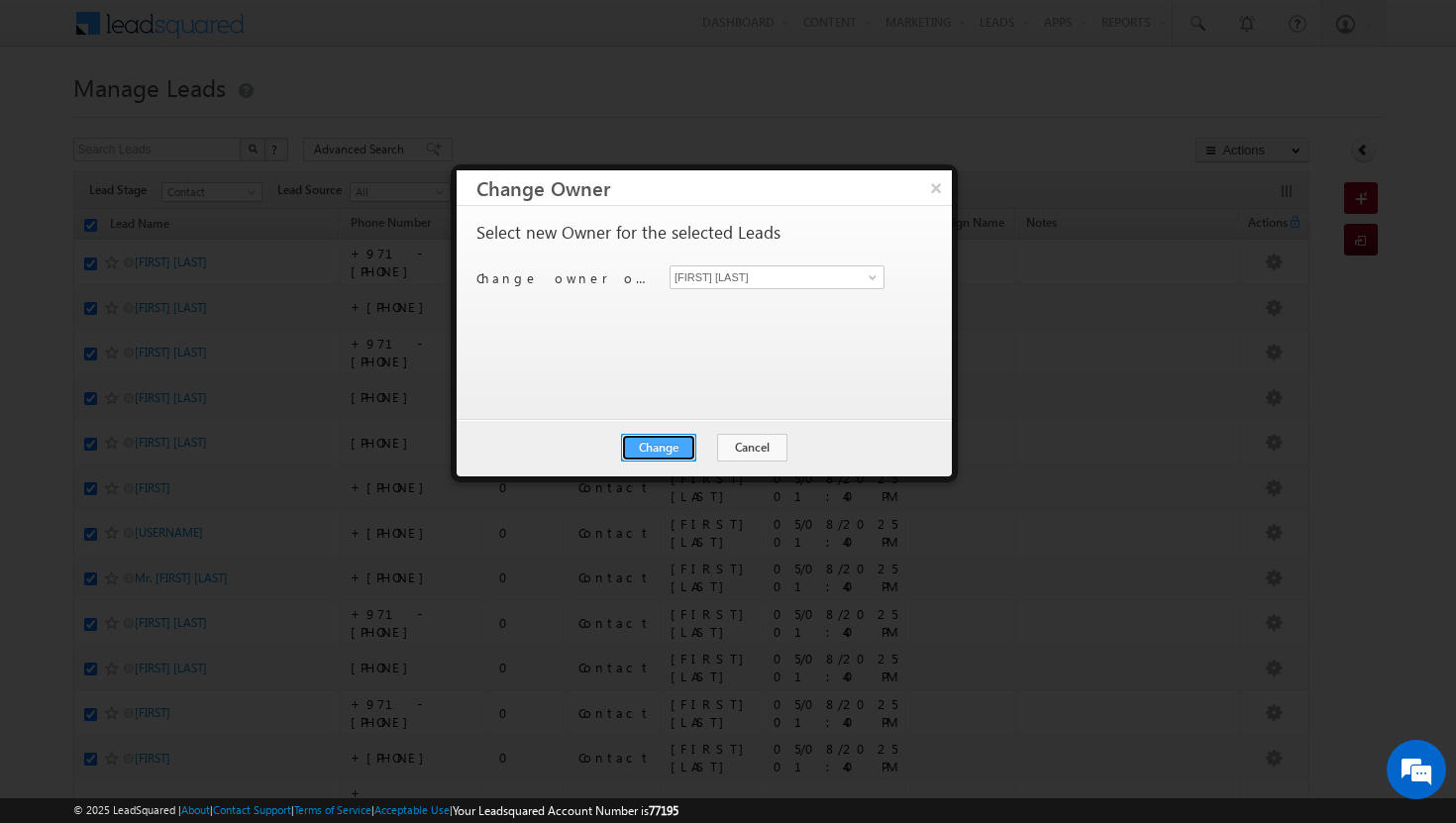 click on "Change" at bounding box center [659, 448] 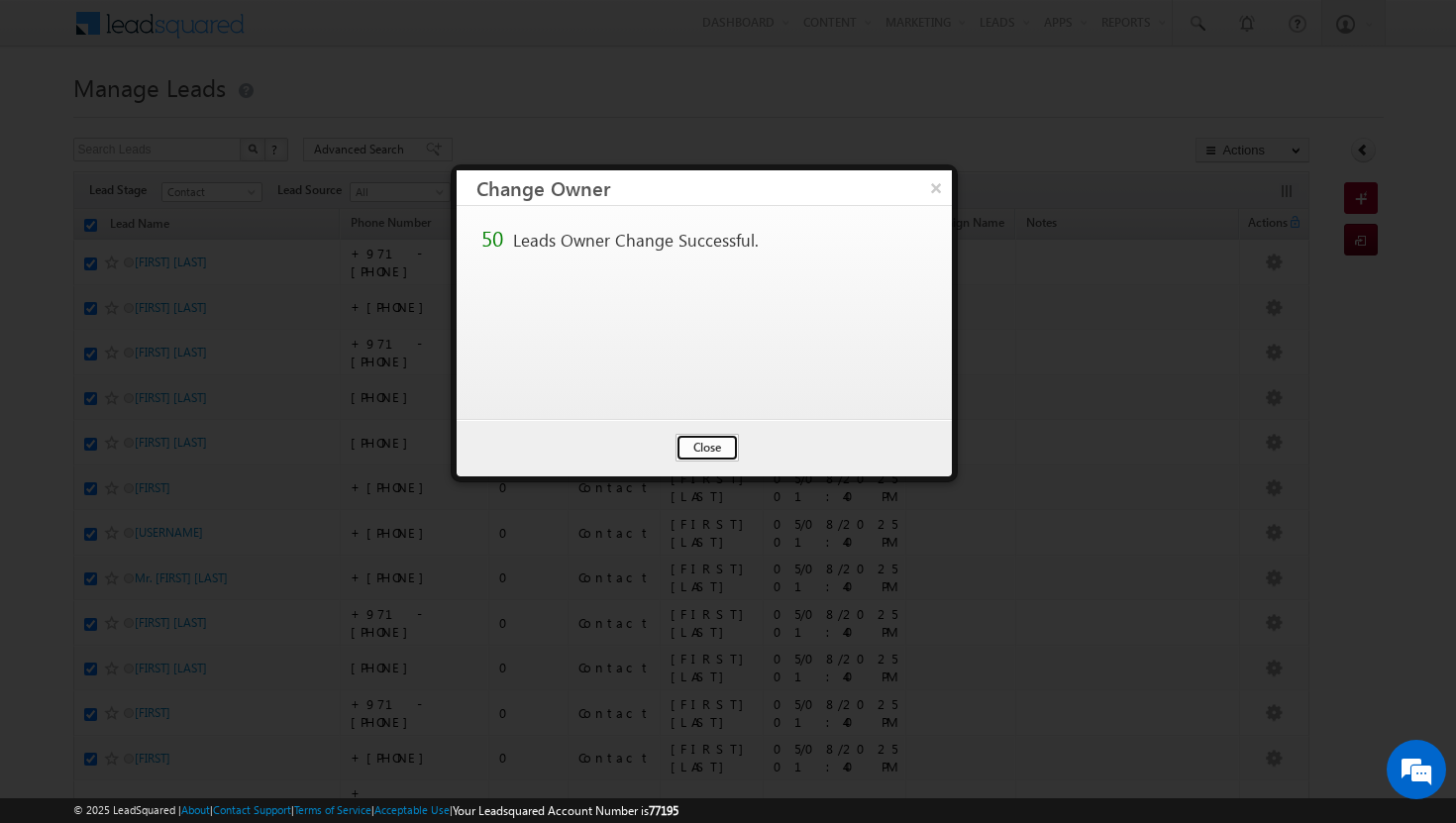 click on "Close" at bounding box center (707, 448) 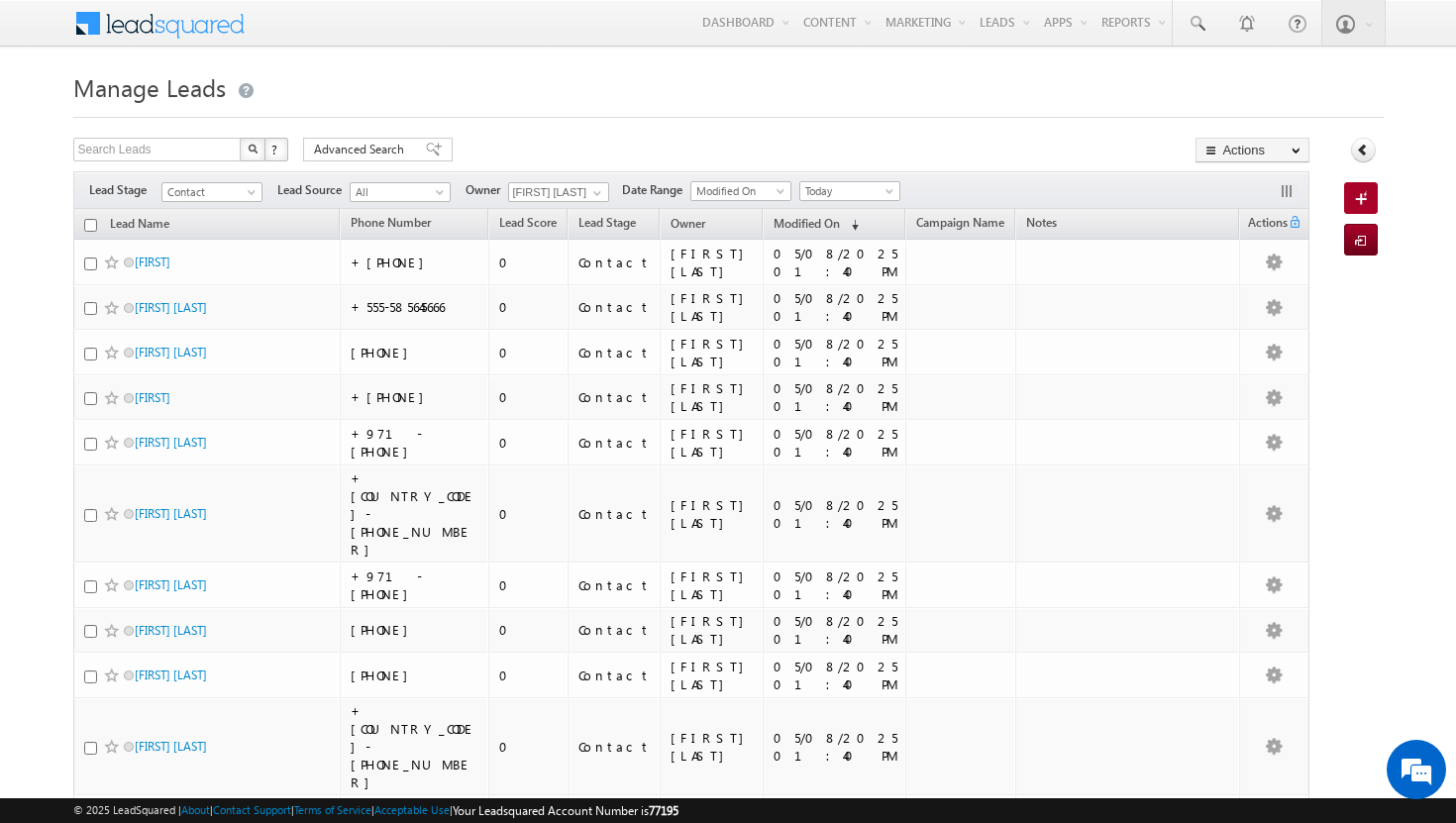 click at bounding box center [90, 225] 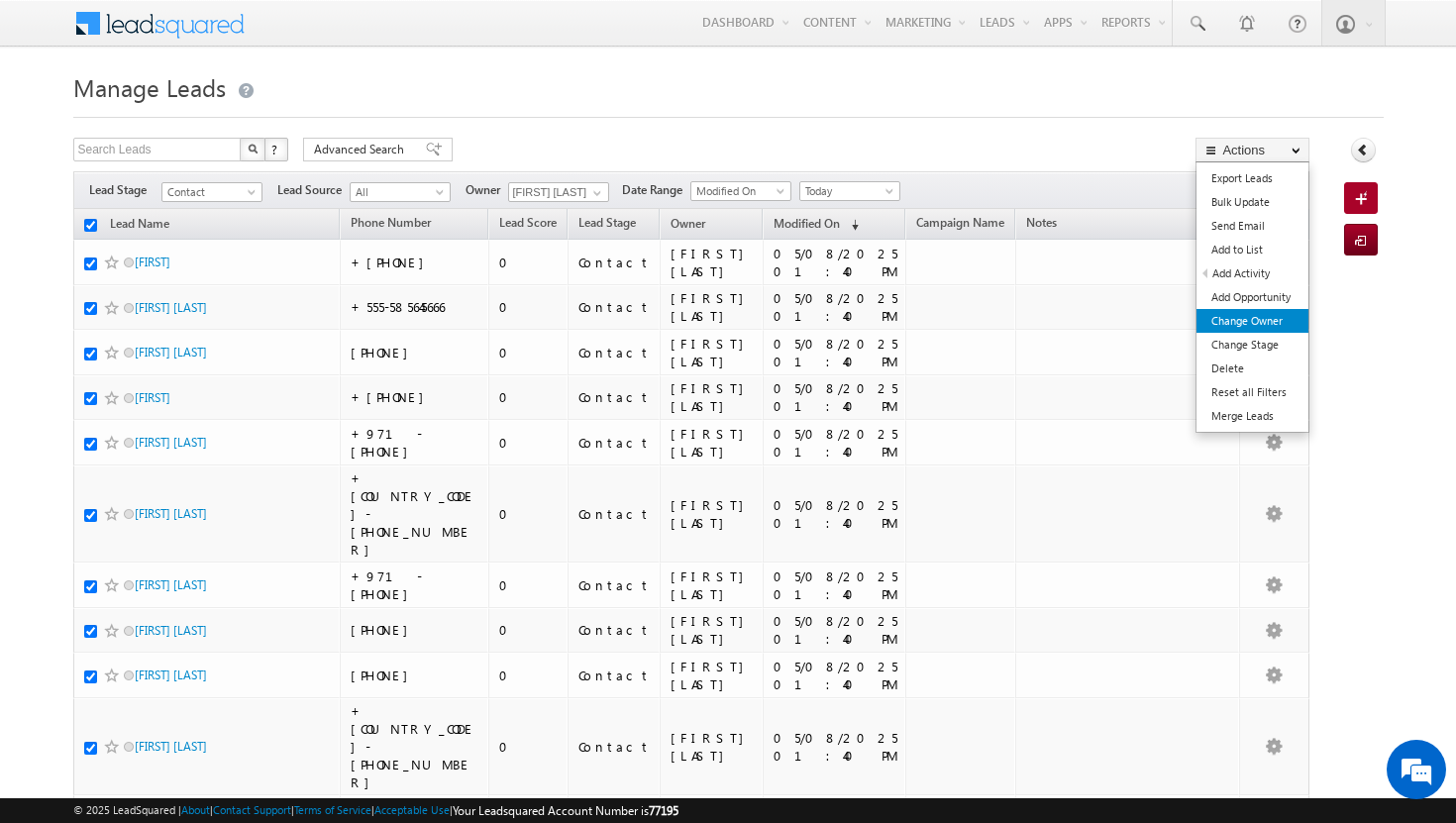 click on "Change Owner" at bounding box center [1252, 321] 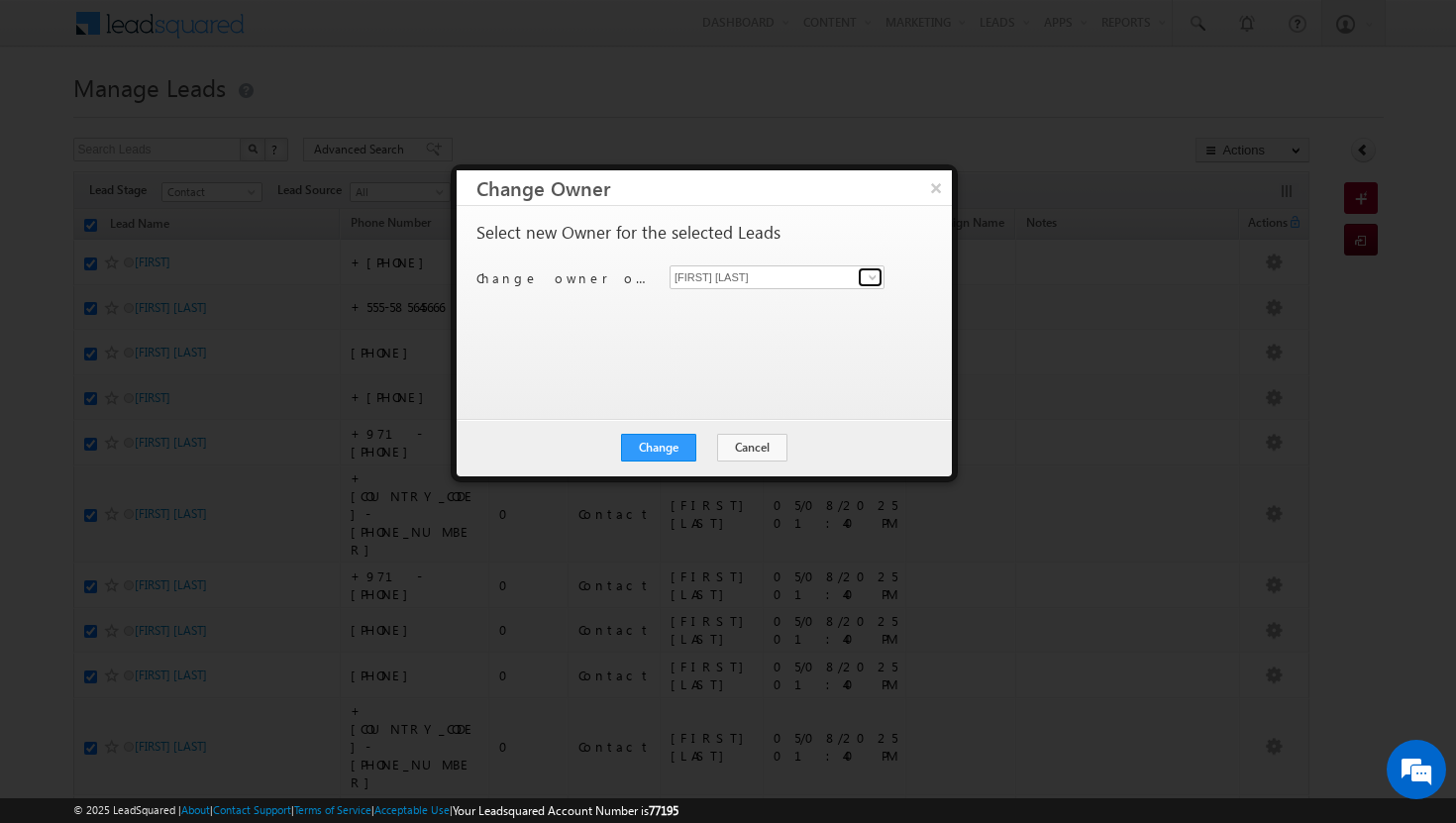 click at bounding box center [870, 277] 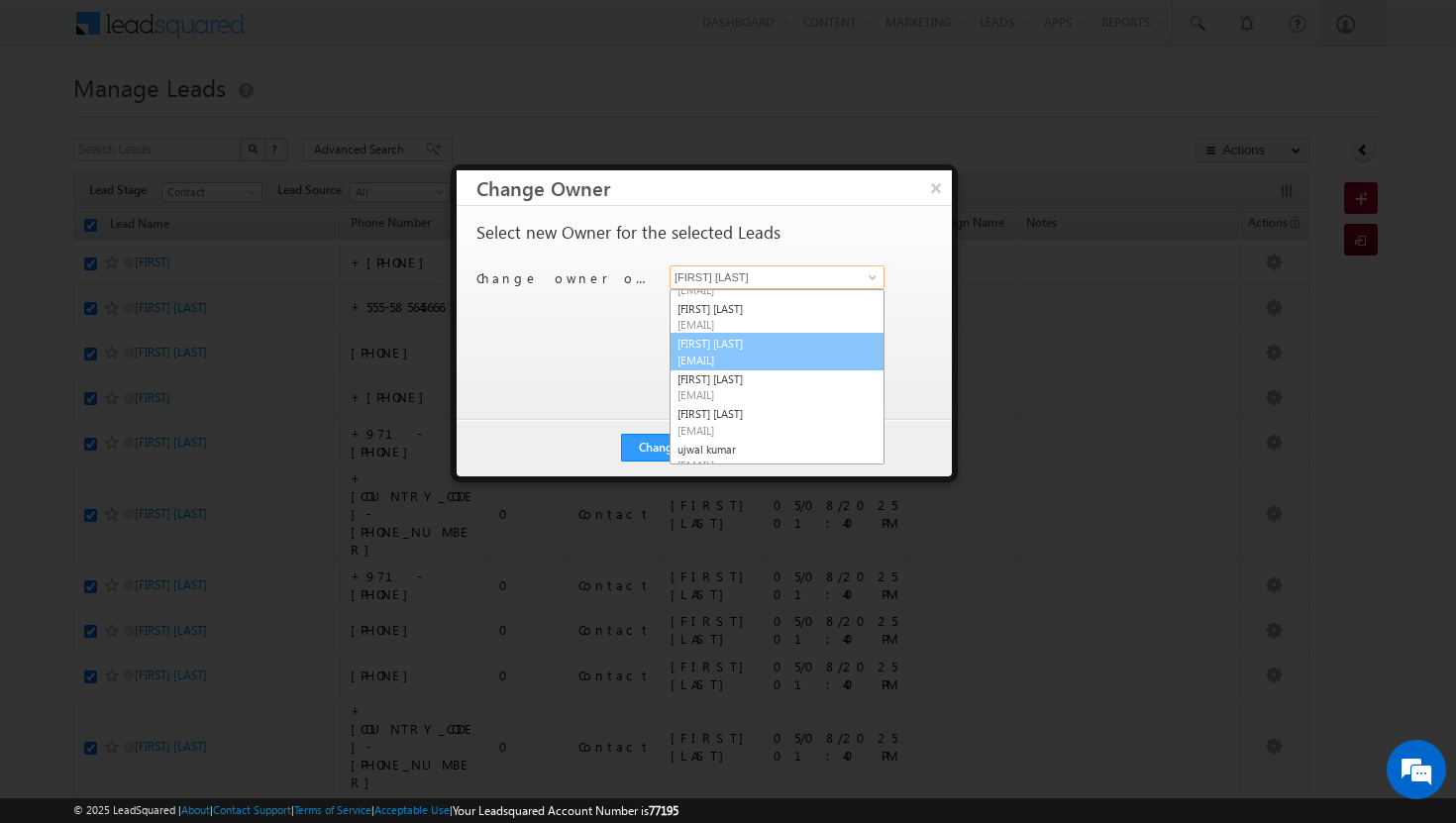 scroll, scrollTop: 67, scrollLeft: 0, axis: vertical 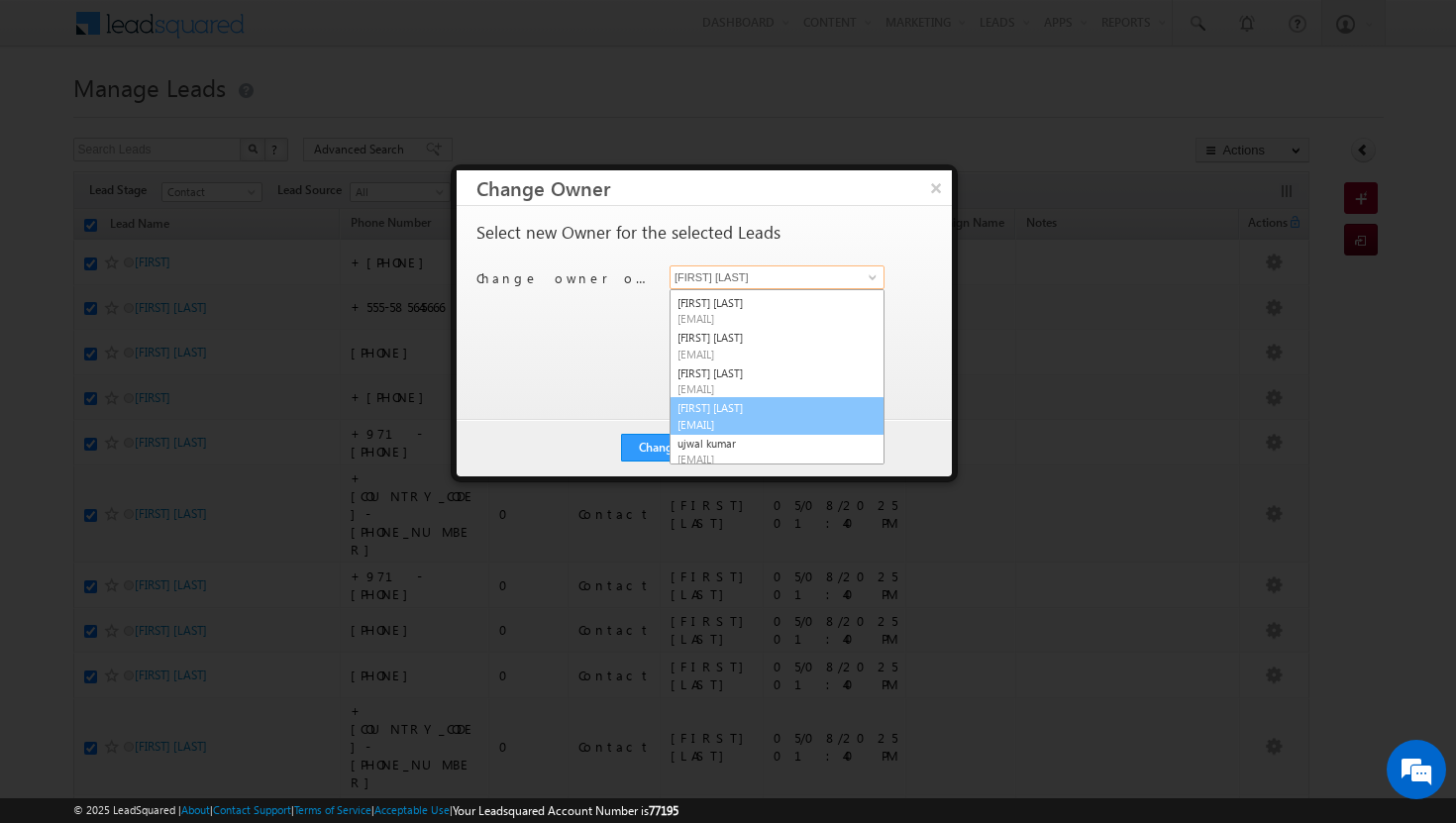 click on "[EMAIL]" at bounding box center [767, 424] 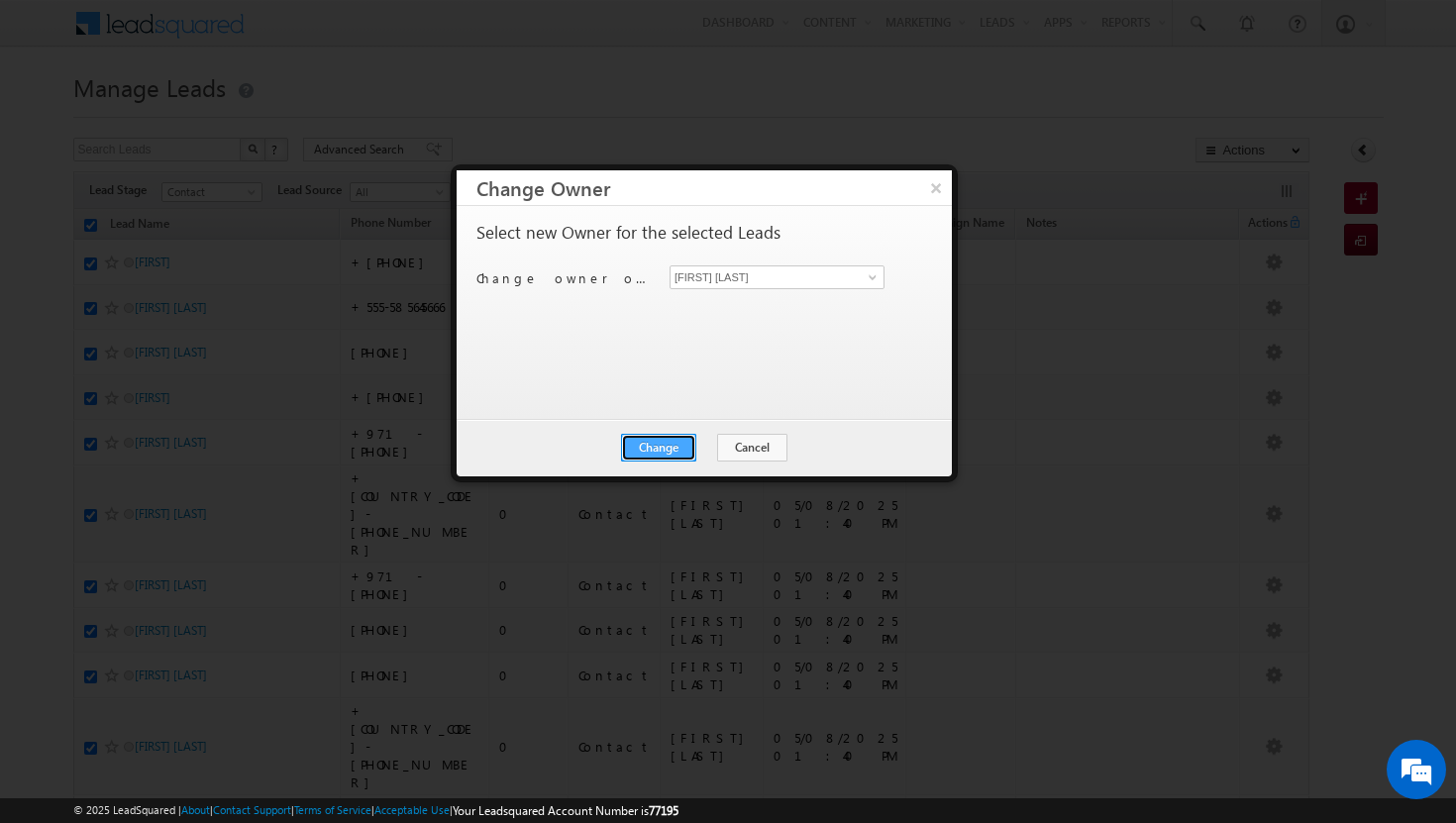 click on "Change" at bounding box center [659, 448] 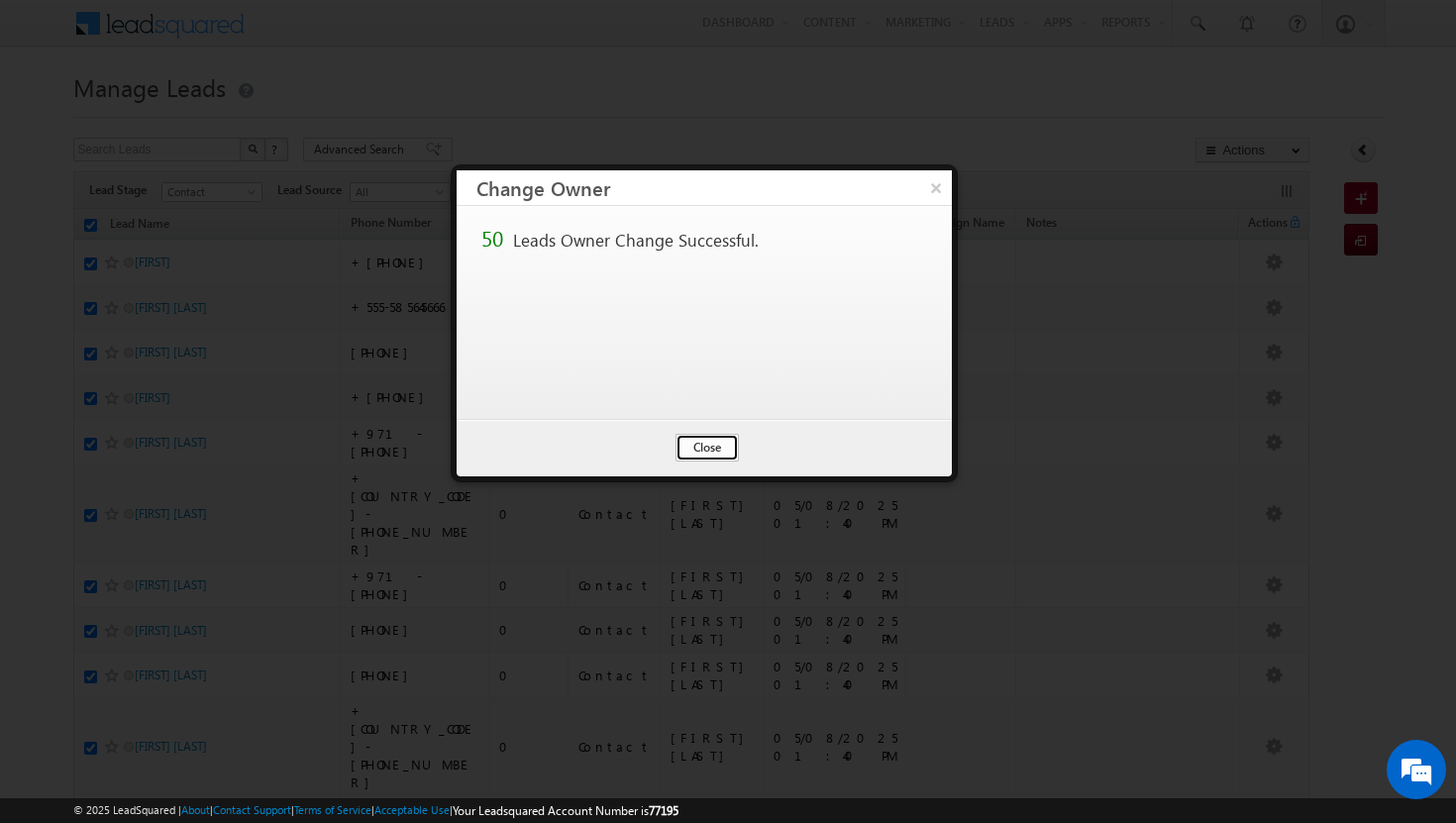 click on "Close" at bounding box center (707, 448) 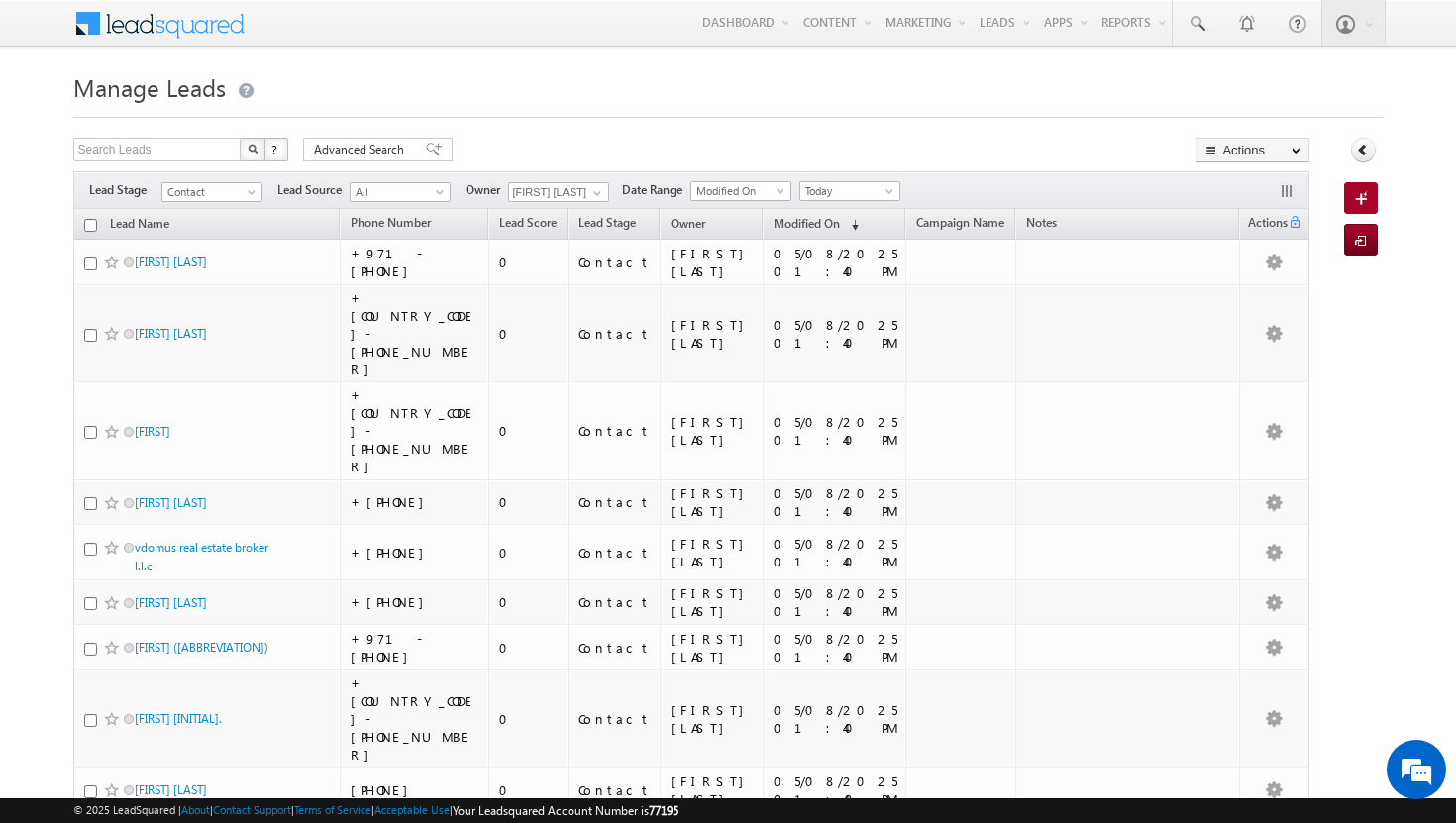 click at bounding box center [90, 225] 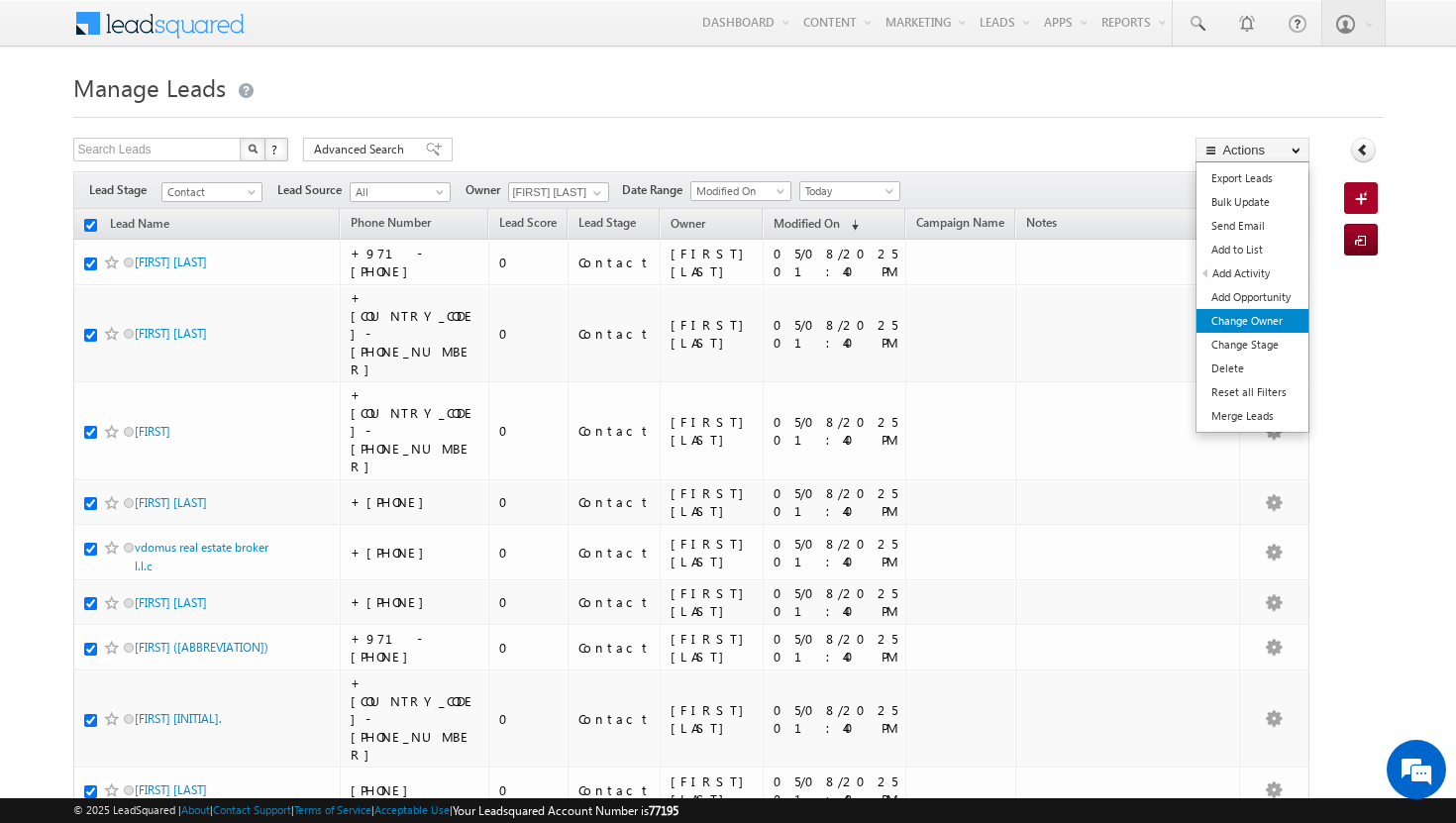 click on "Change Owner" at bounding box center [1252, 321] 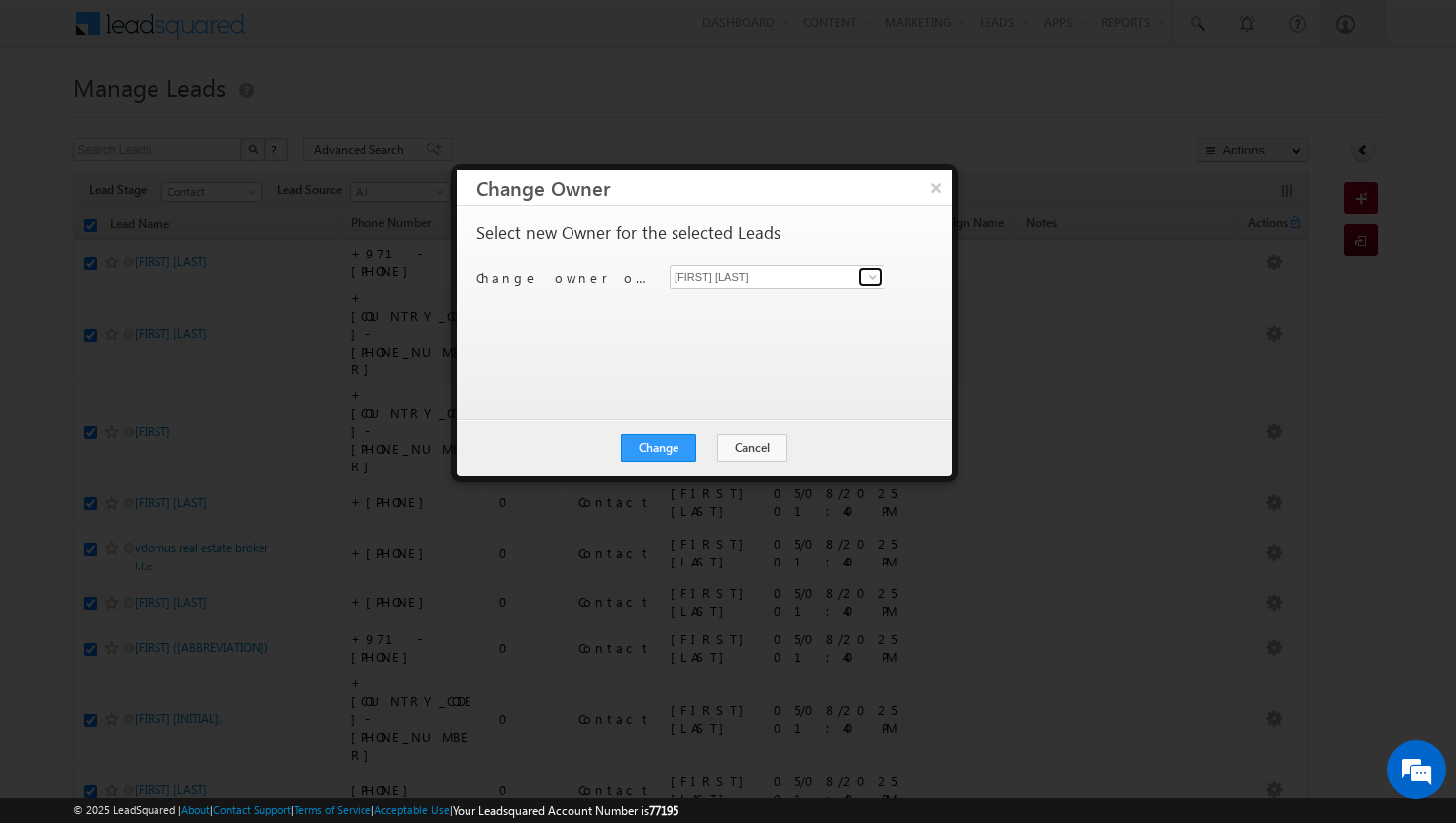 click at bounding box center [873, 277] 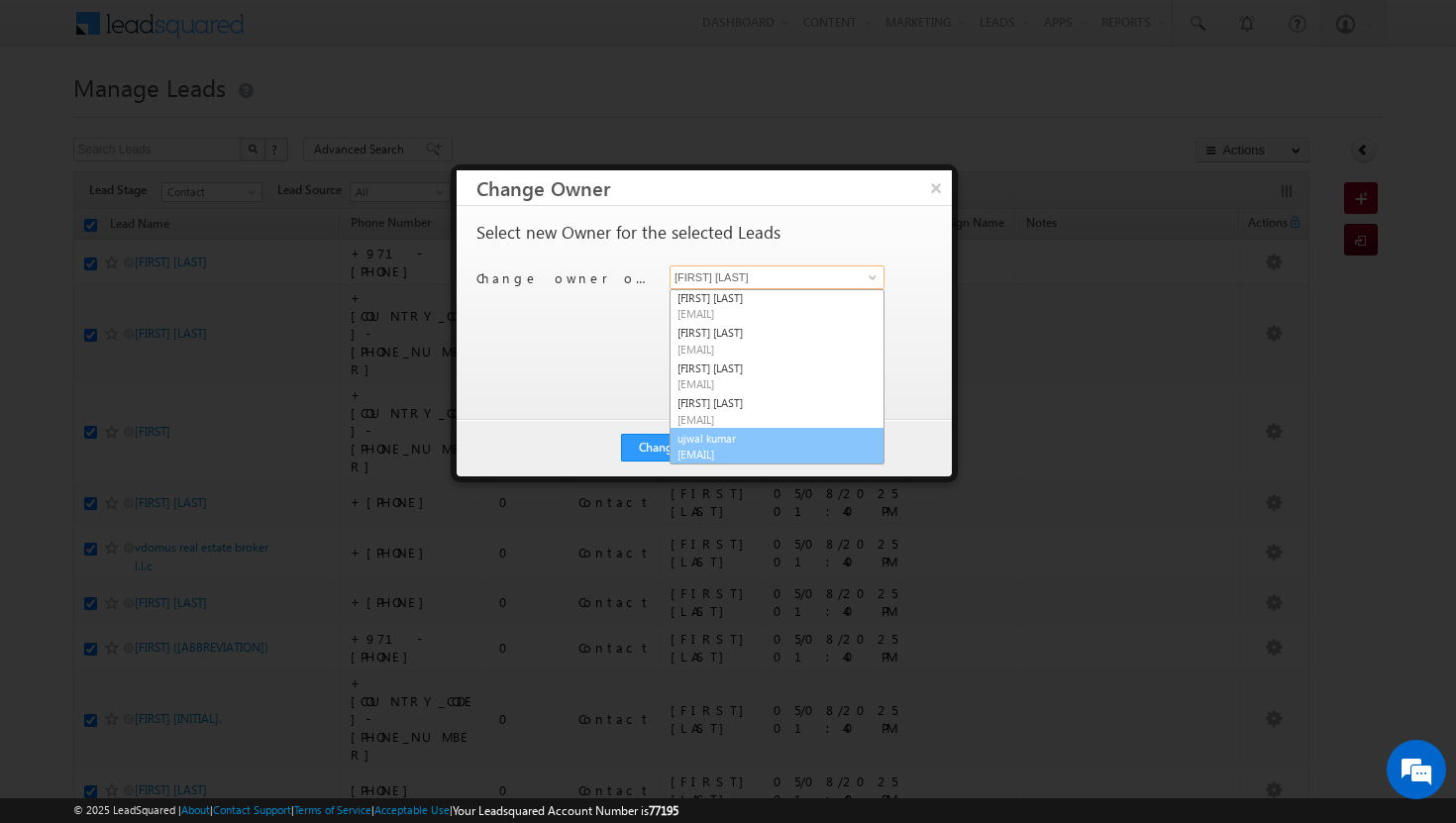 scroll, scrollTop: 73, scrollLeft: 0, axis: vertical 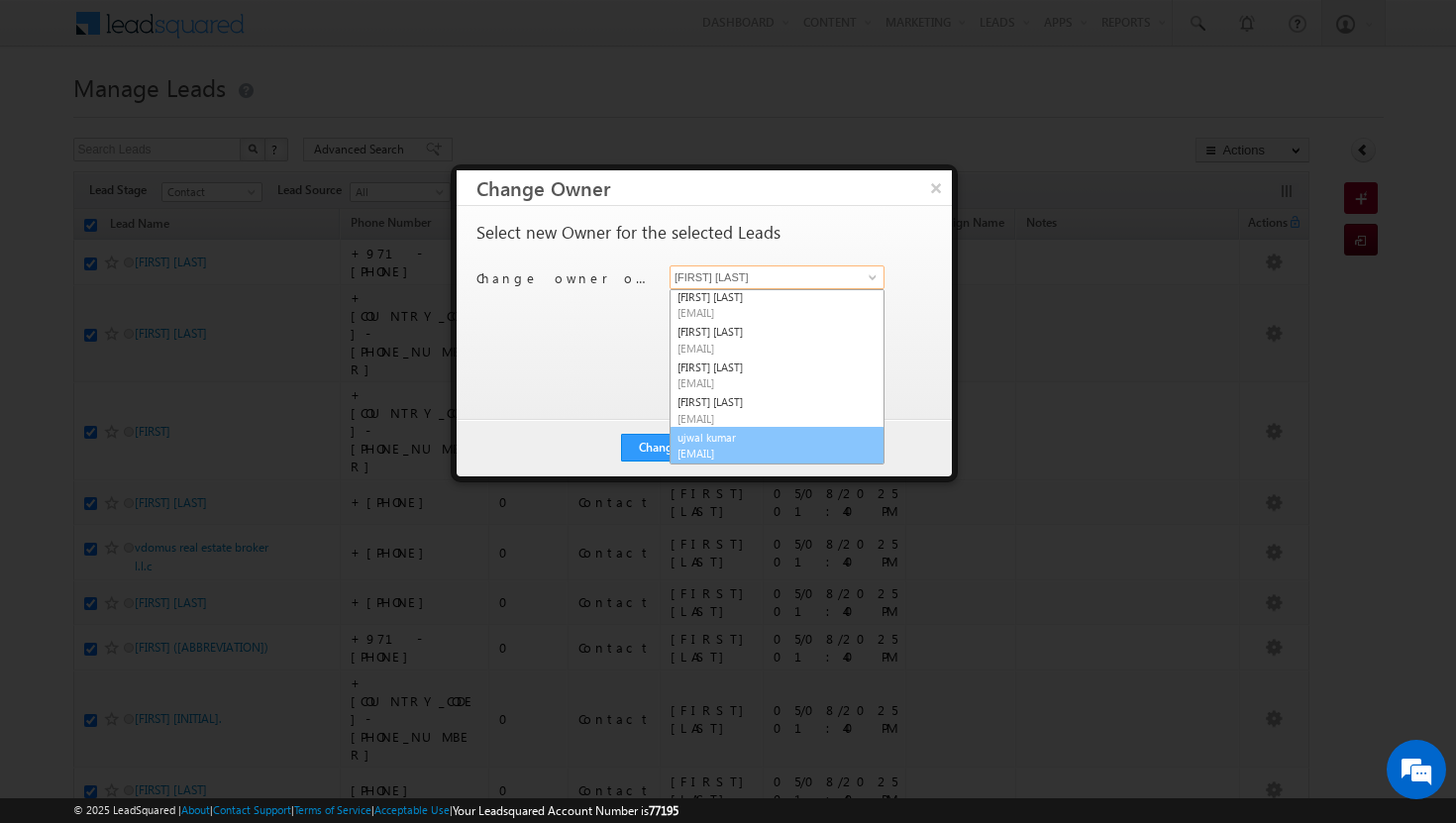 click on "[EMAIL]" at bounding box center (767, 453) 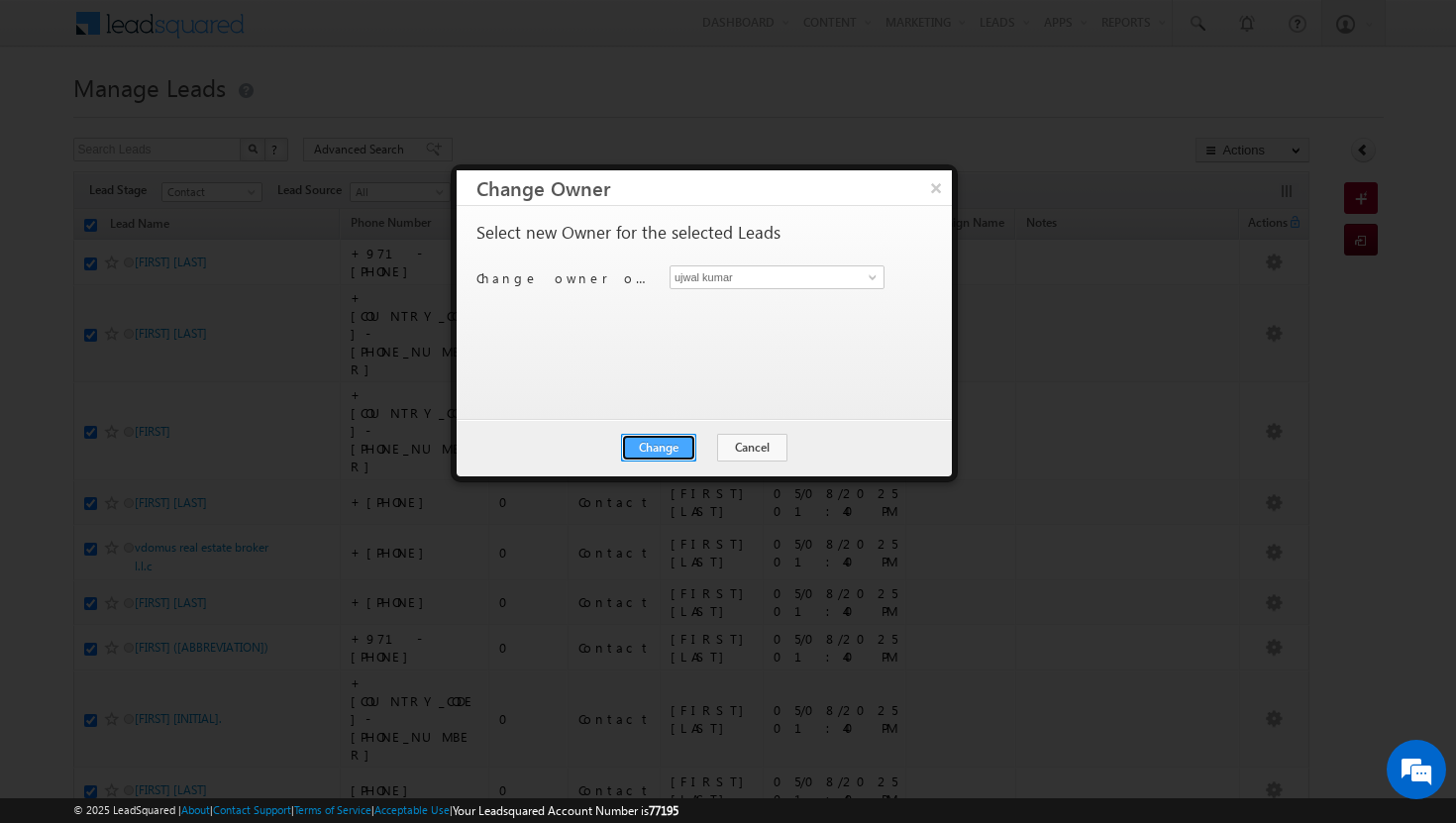 click on "Change" at bounding box center (659, 448) 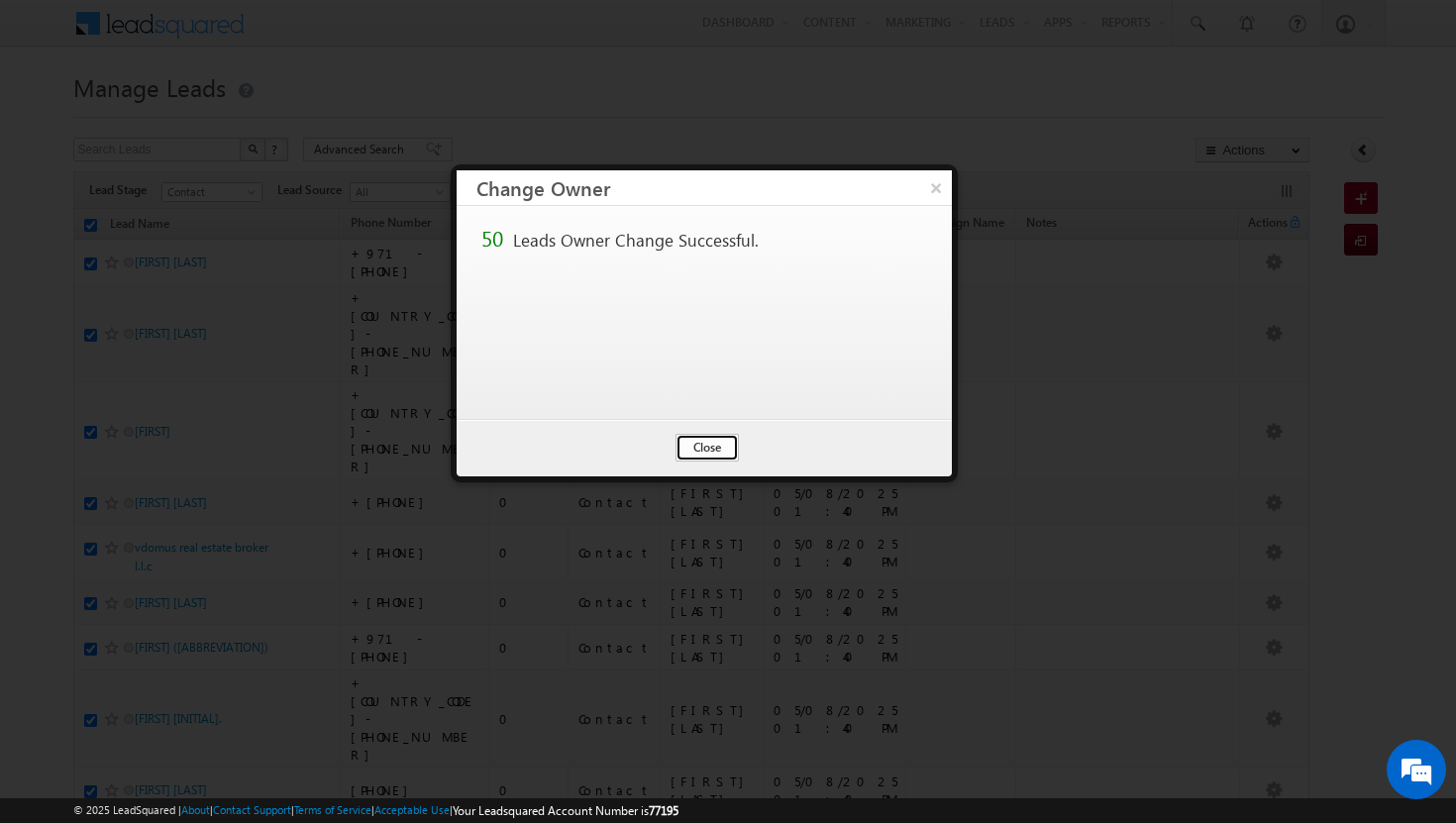 click on "Close" at bounding box center [707, 448] 